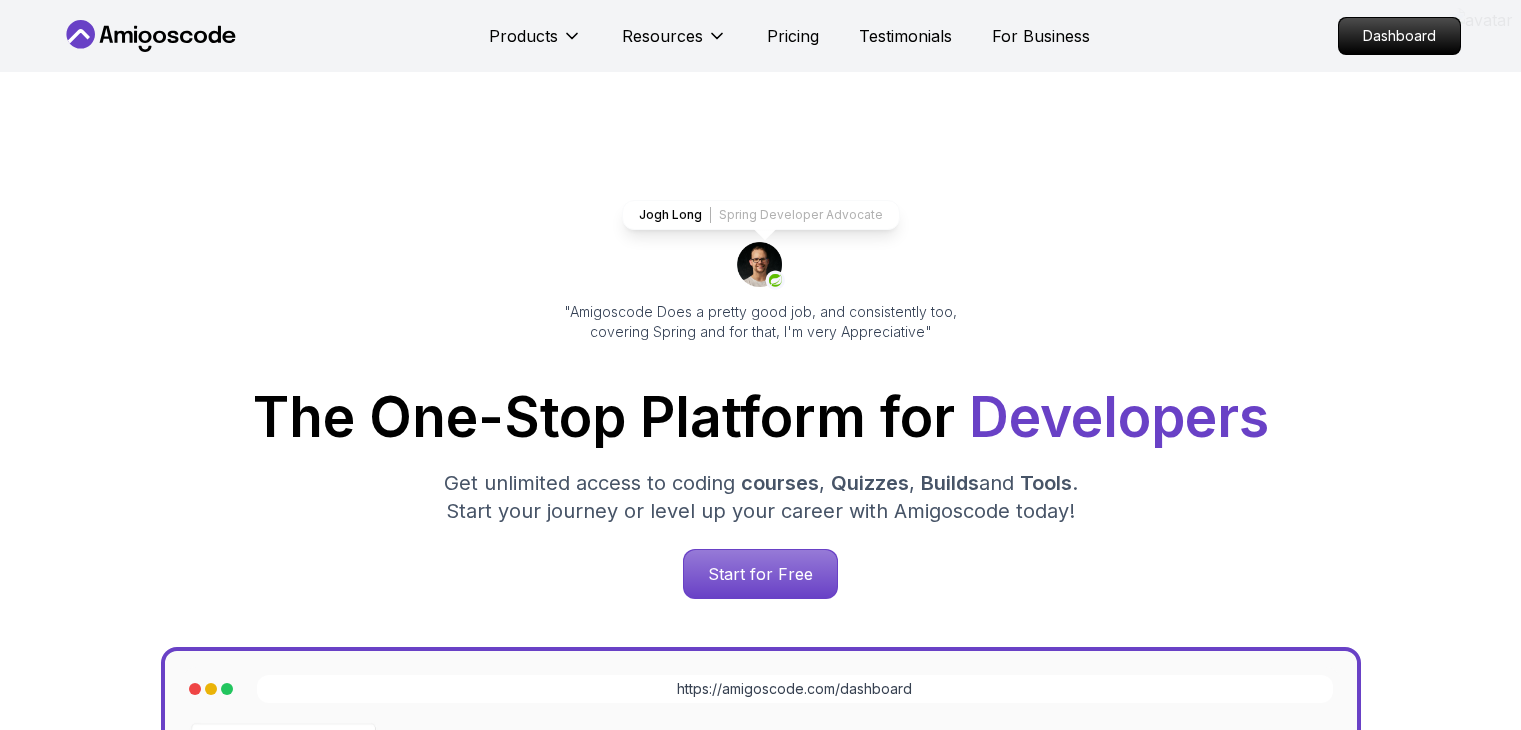 scroll, scrollTop: 0, scrollLeft: 0, axis: both 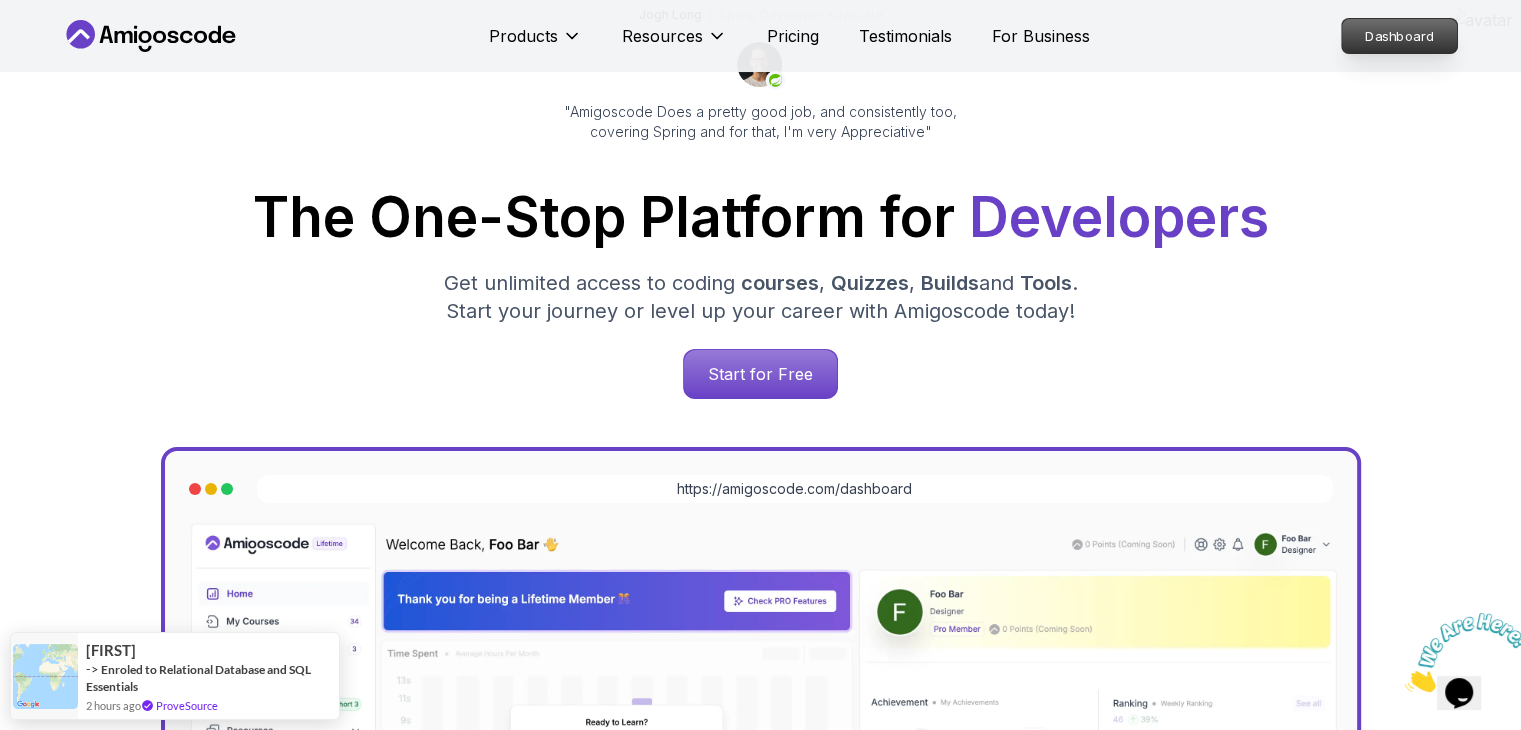 click on "Dashboard" at bounding box center [1399, 36] 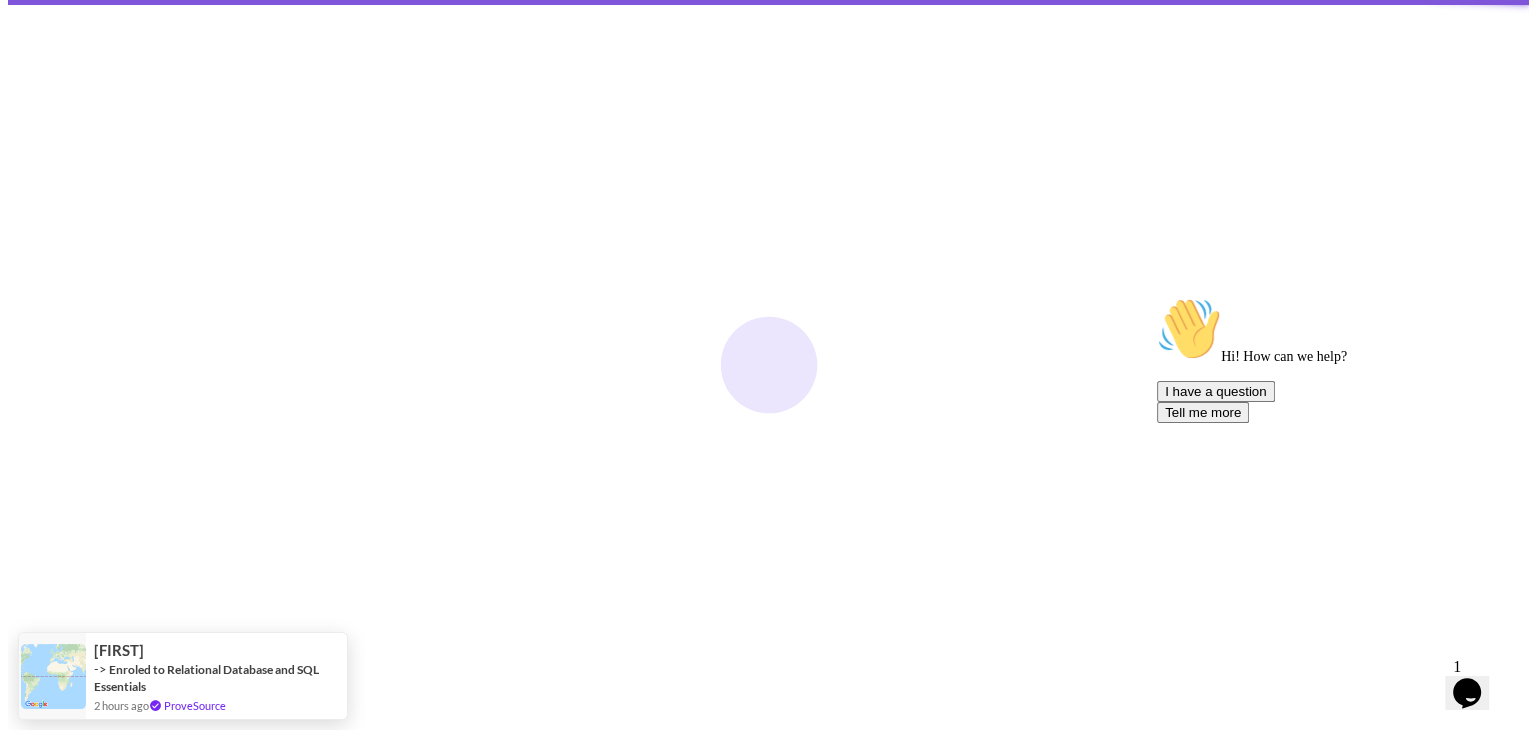 scroll, scrollTop: 0, scrollLeft: 0, axis: both 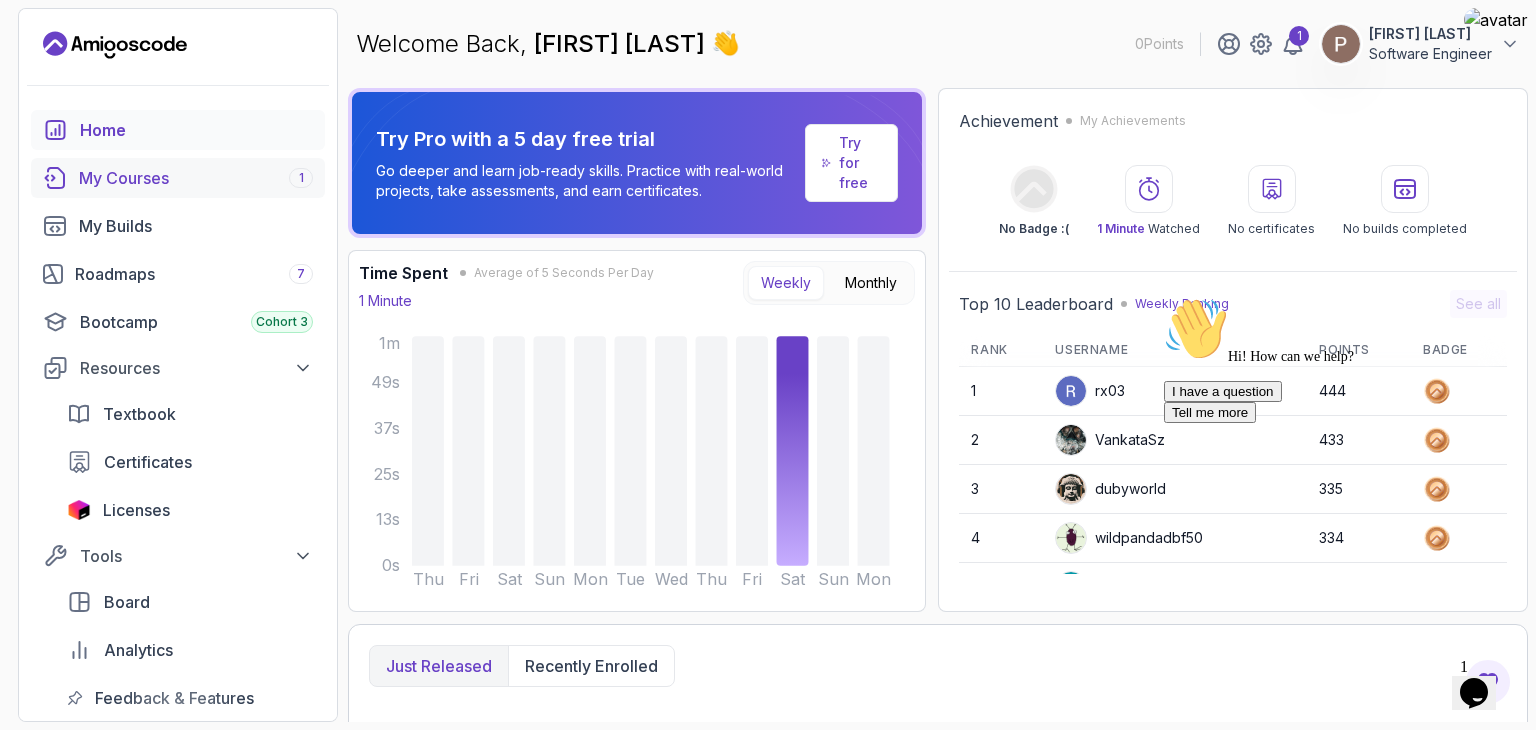 click on "My Courses 1" at bounding box center (196, 178) 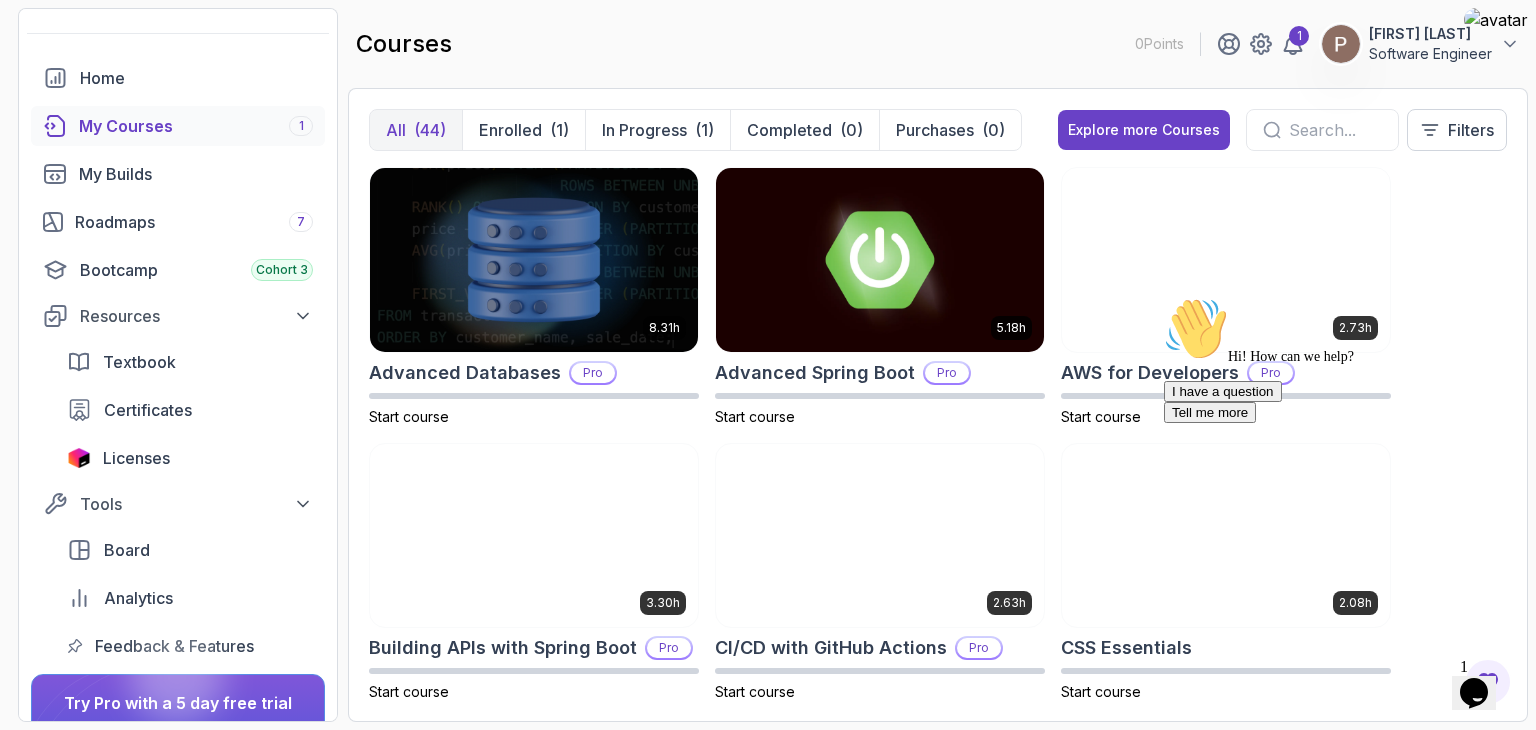 scroll, scrollTop: 100, scrollLeft: 0, axis: vertical 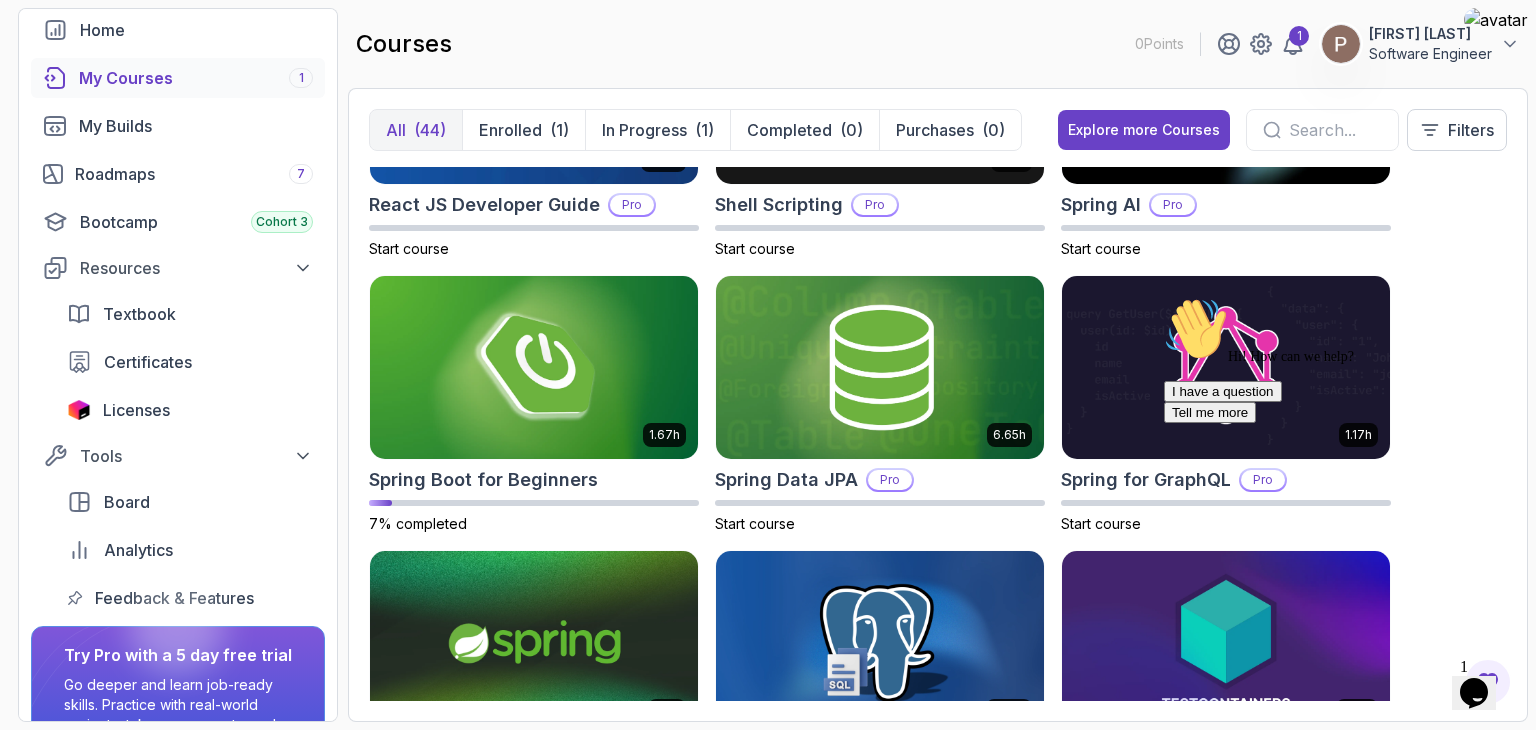 click at bounding box center [880, 368] 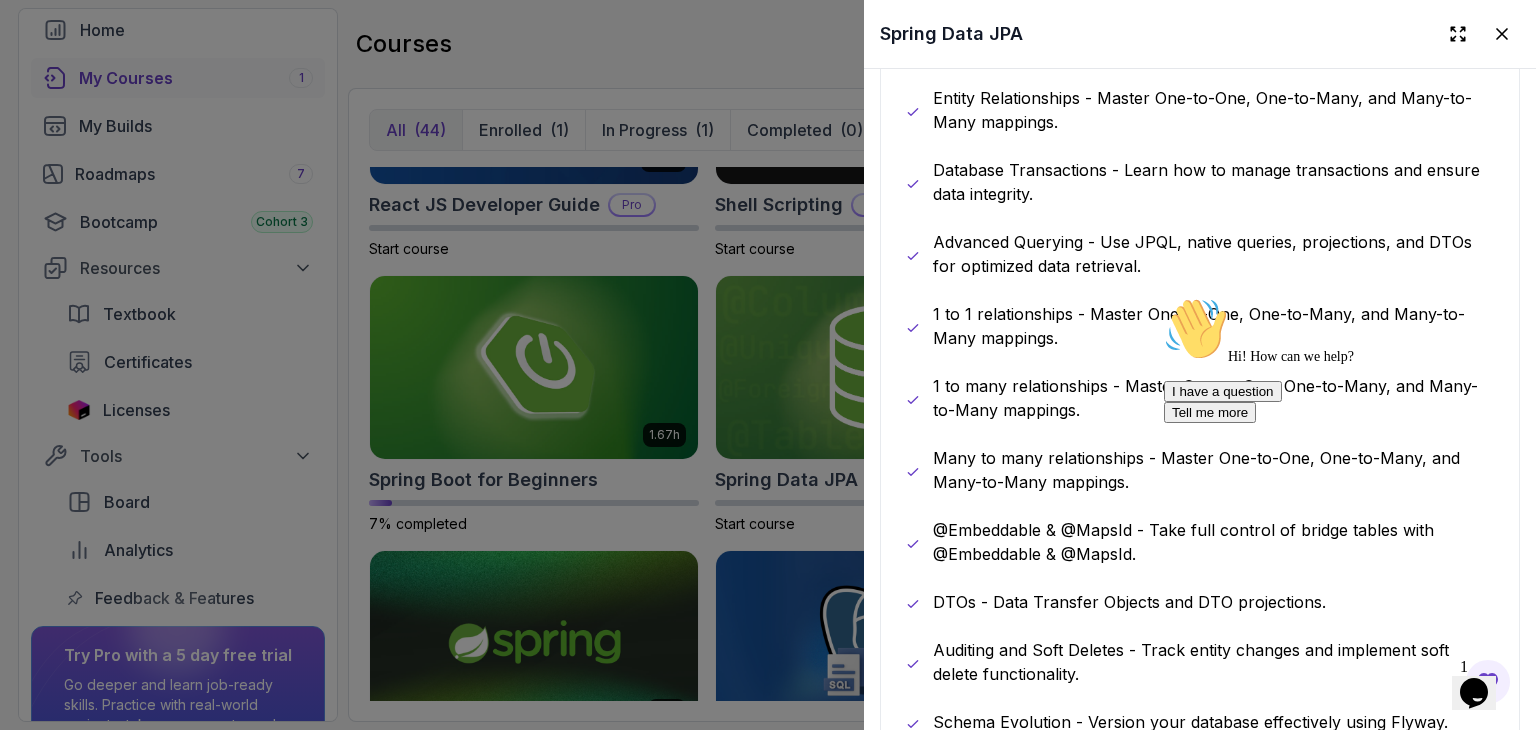 scroll, scrollTop: 1300, scrollLeft: 0, axis: vertical 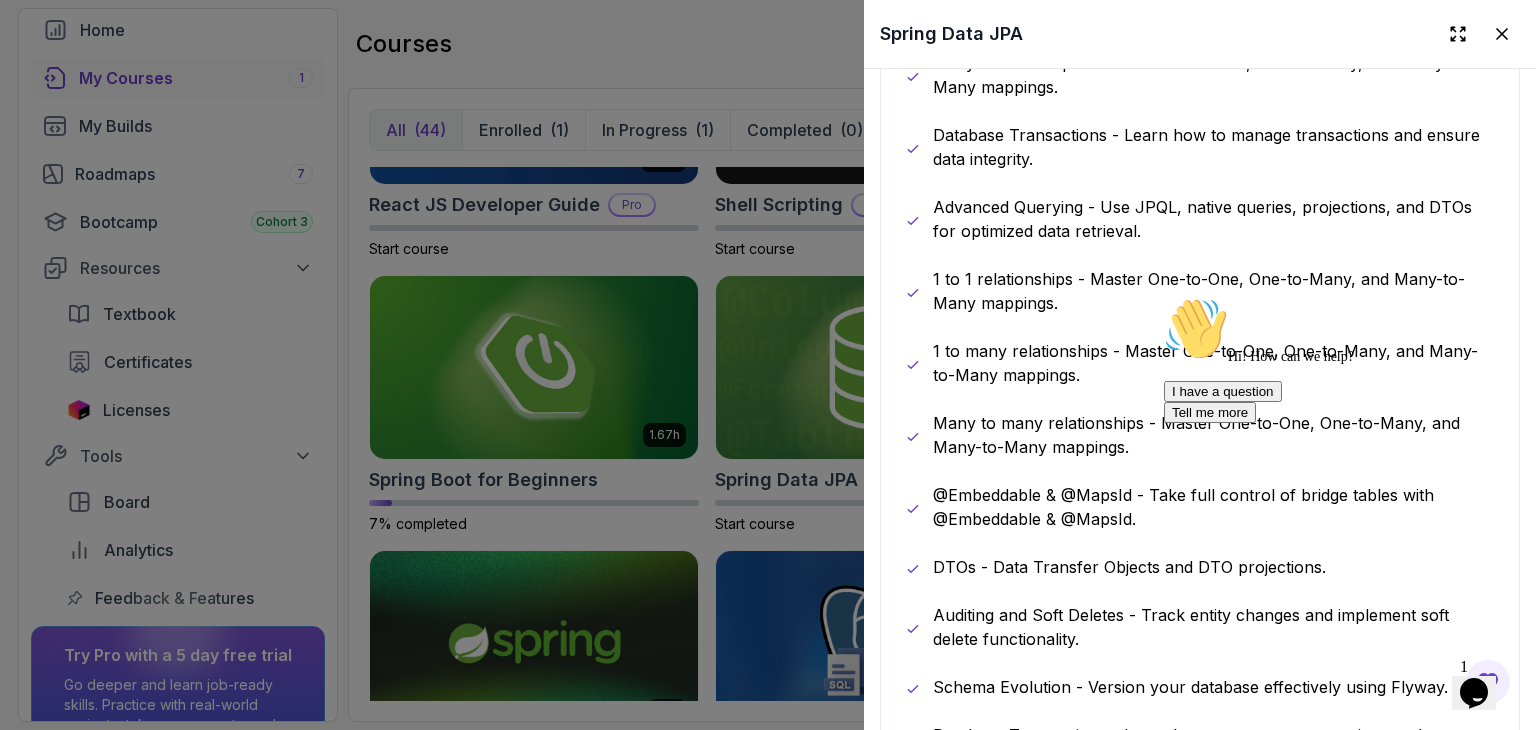 click at bounding box center (768, 365) 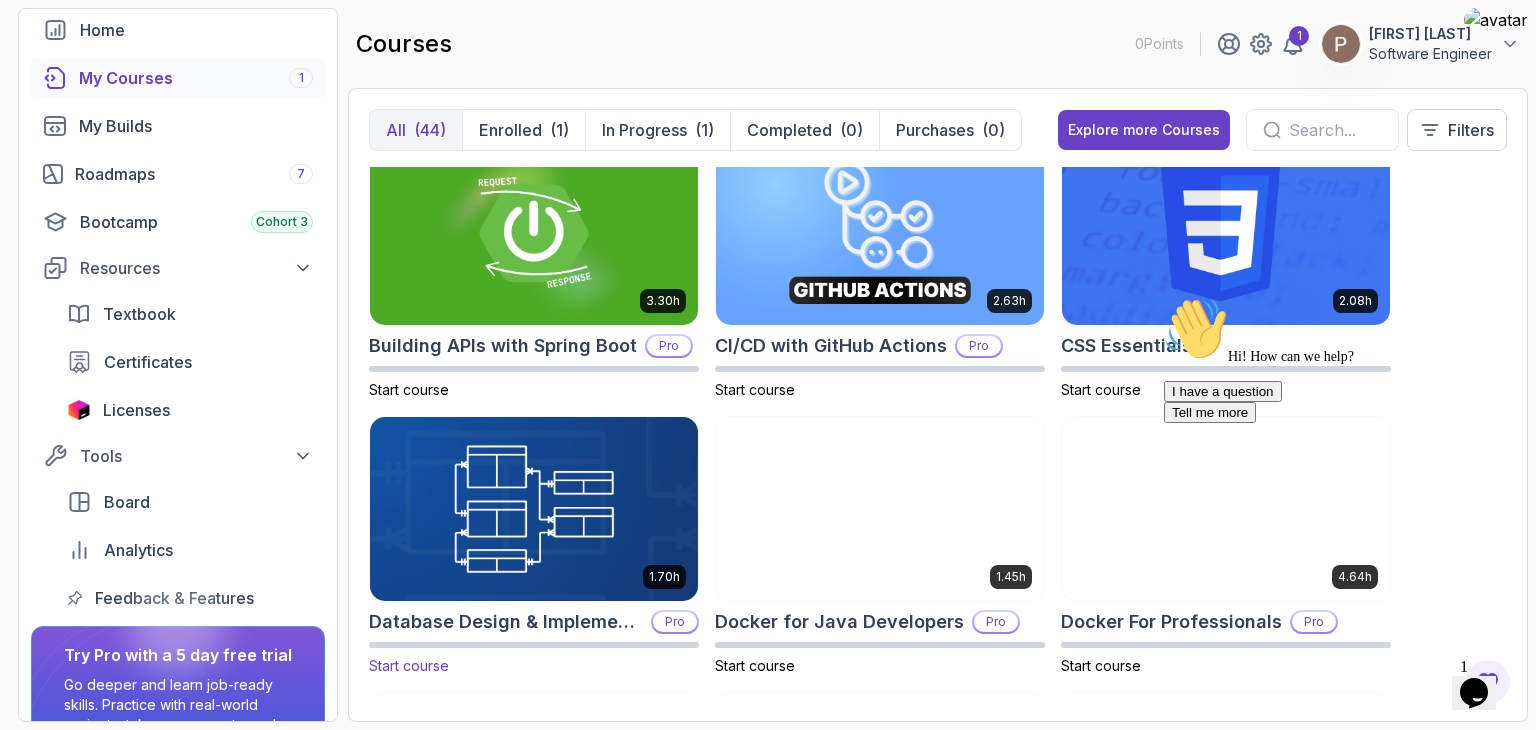 scroll, scrollTop: 100, scrollLeft: 0, axis: vertical 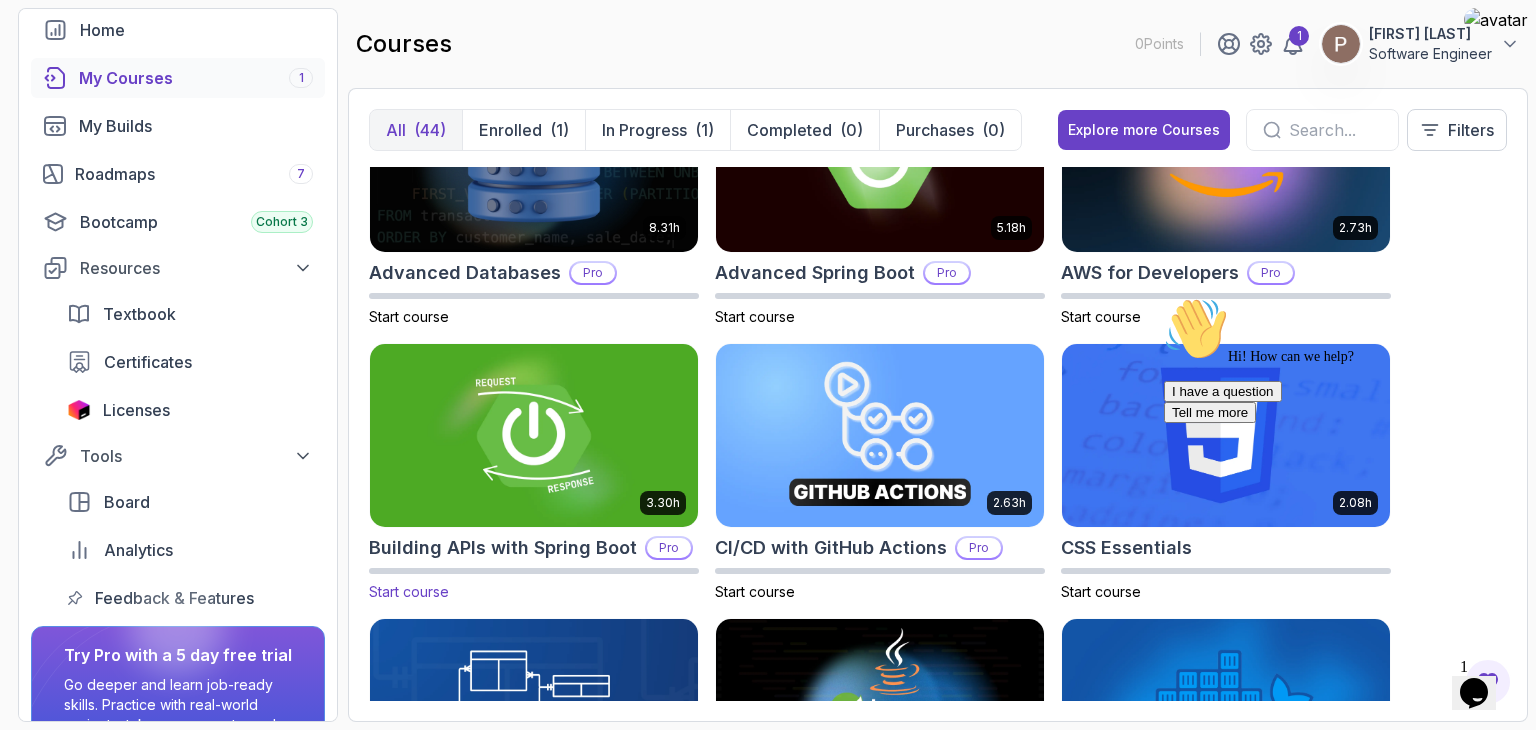 click at bounding box center [534, 435] 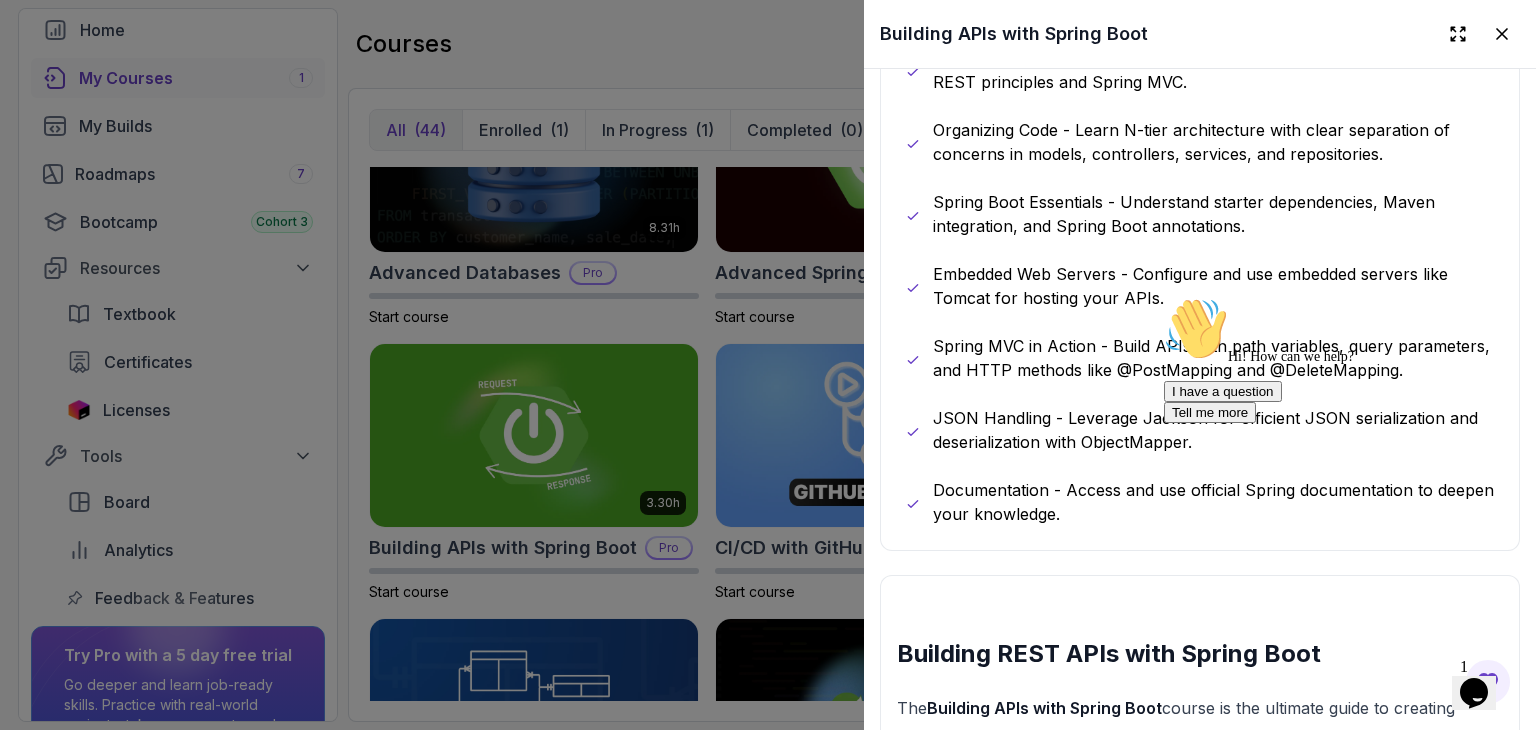 scroll, scrollTop: 1400, scrollLeft: 0, axis: vertical 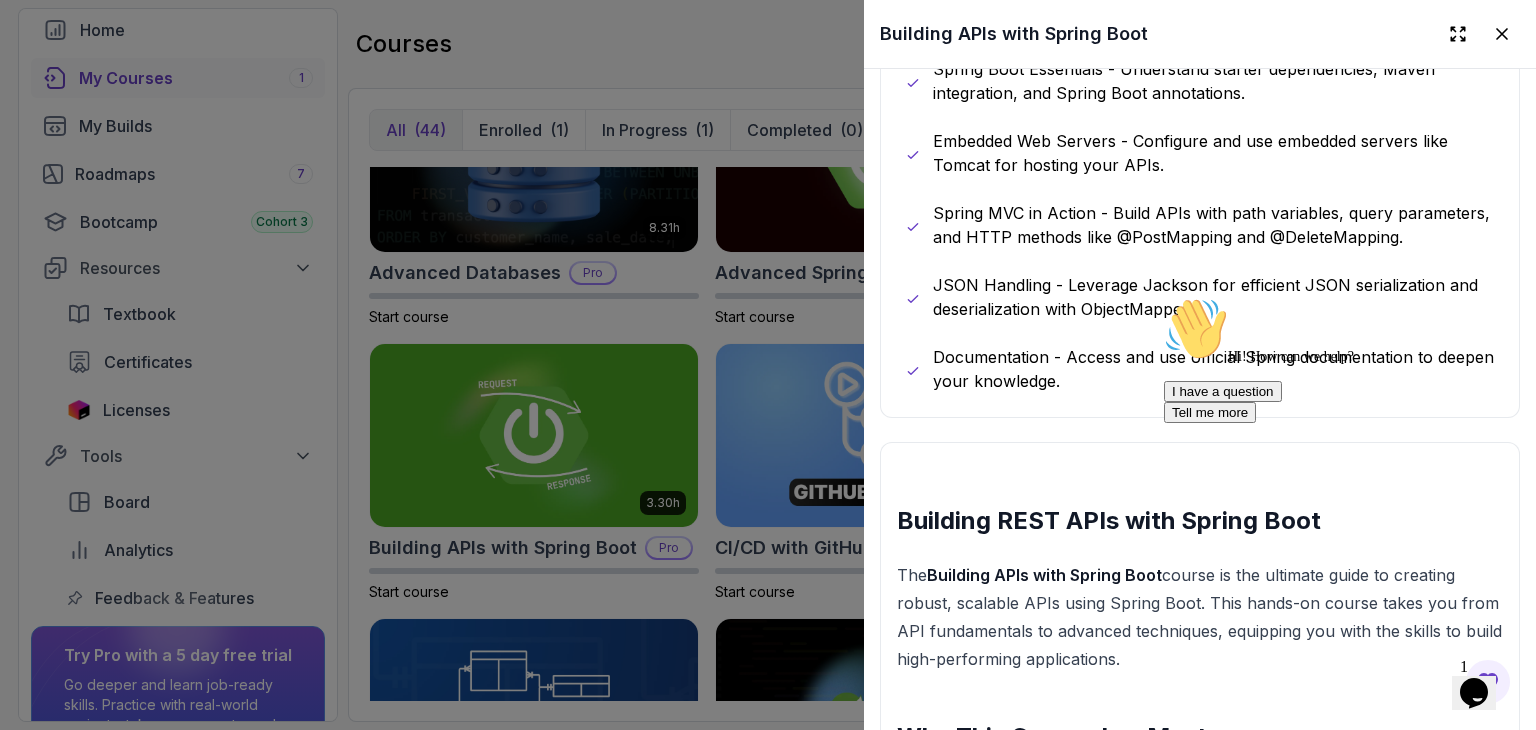 click at bounding box center (768, 365) 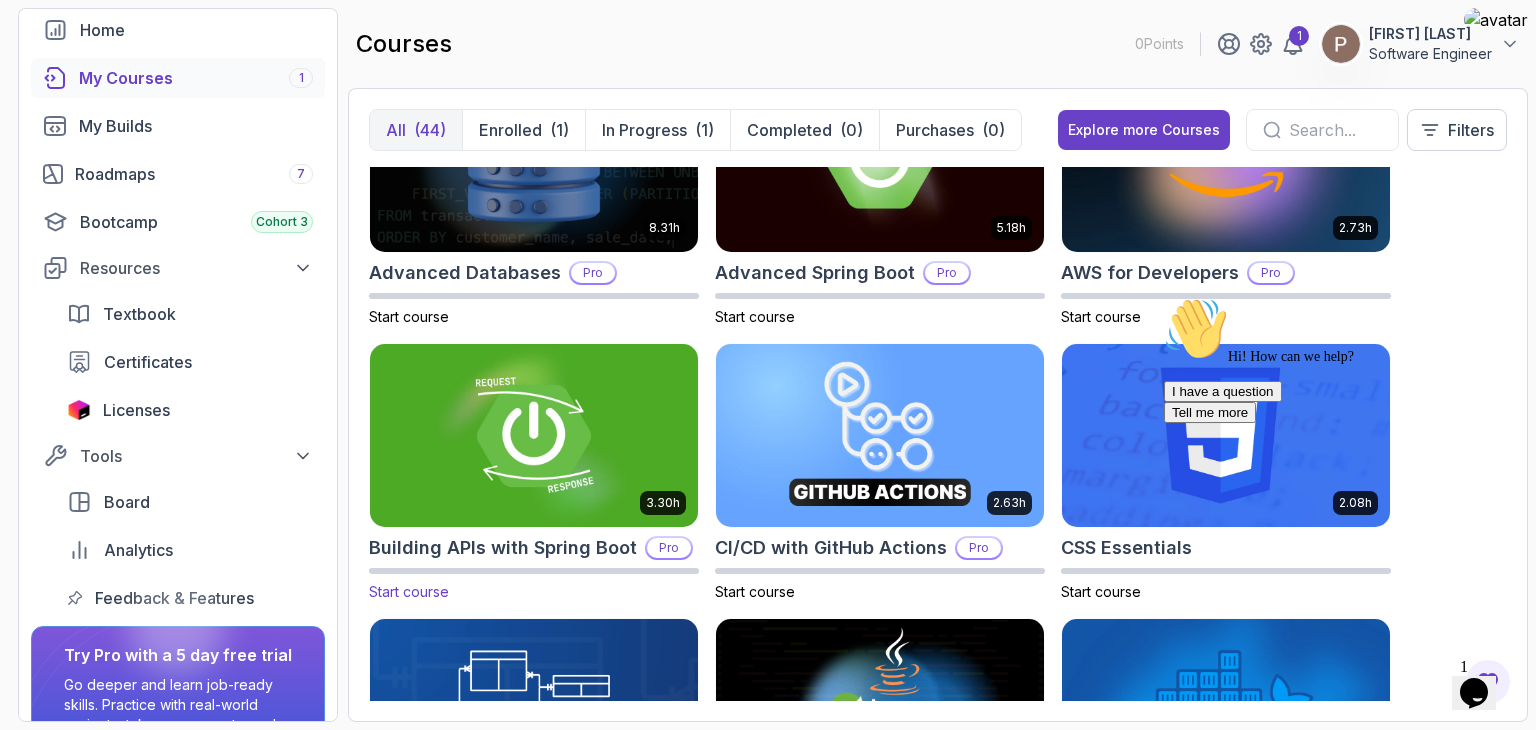 click at bounding box center (534, 435) 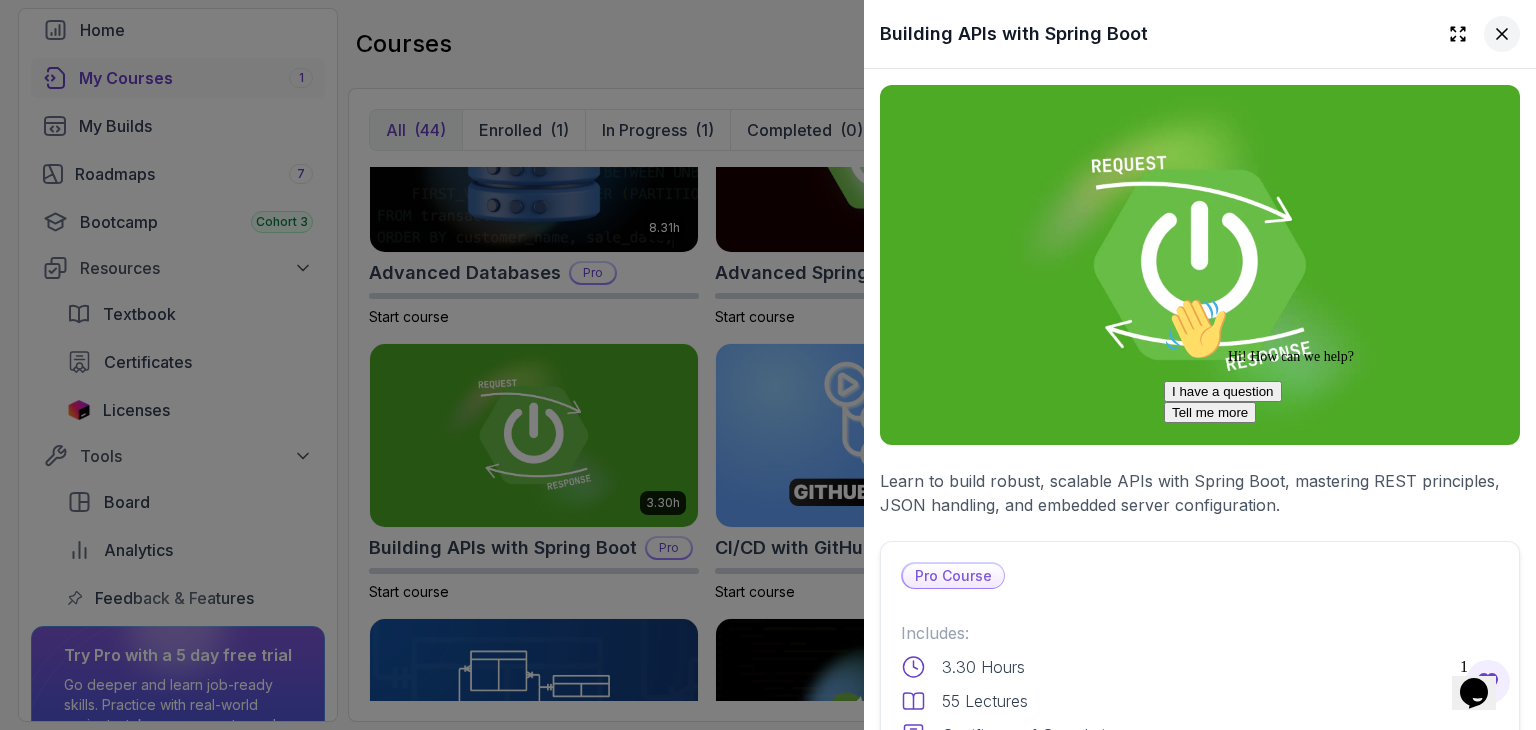 click at bounding box center [1502, 34] 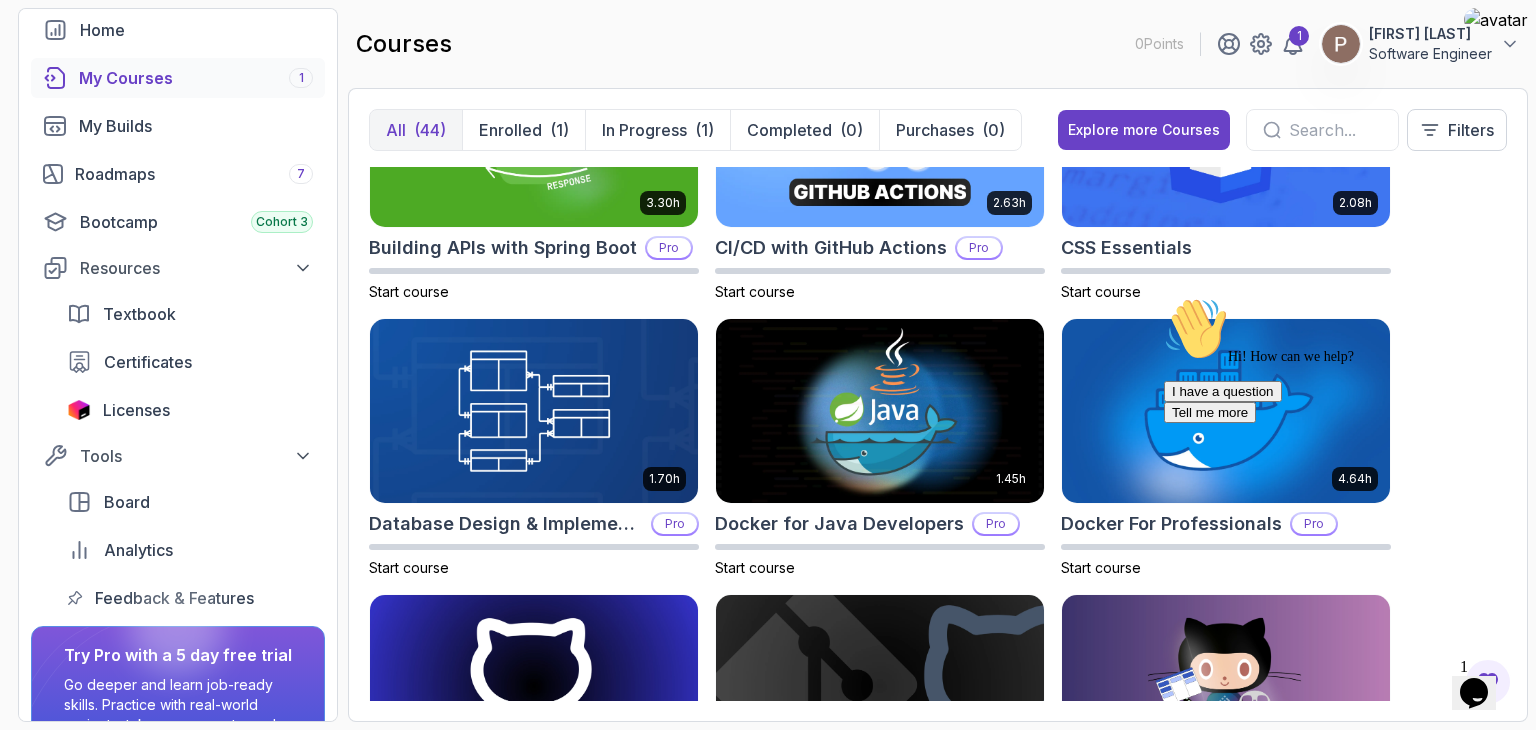 scroll, scrollTop: 0, scrollLeft: 0, axis: both 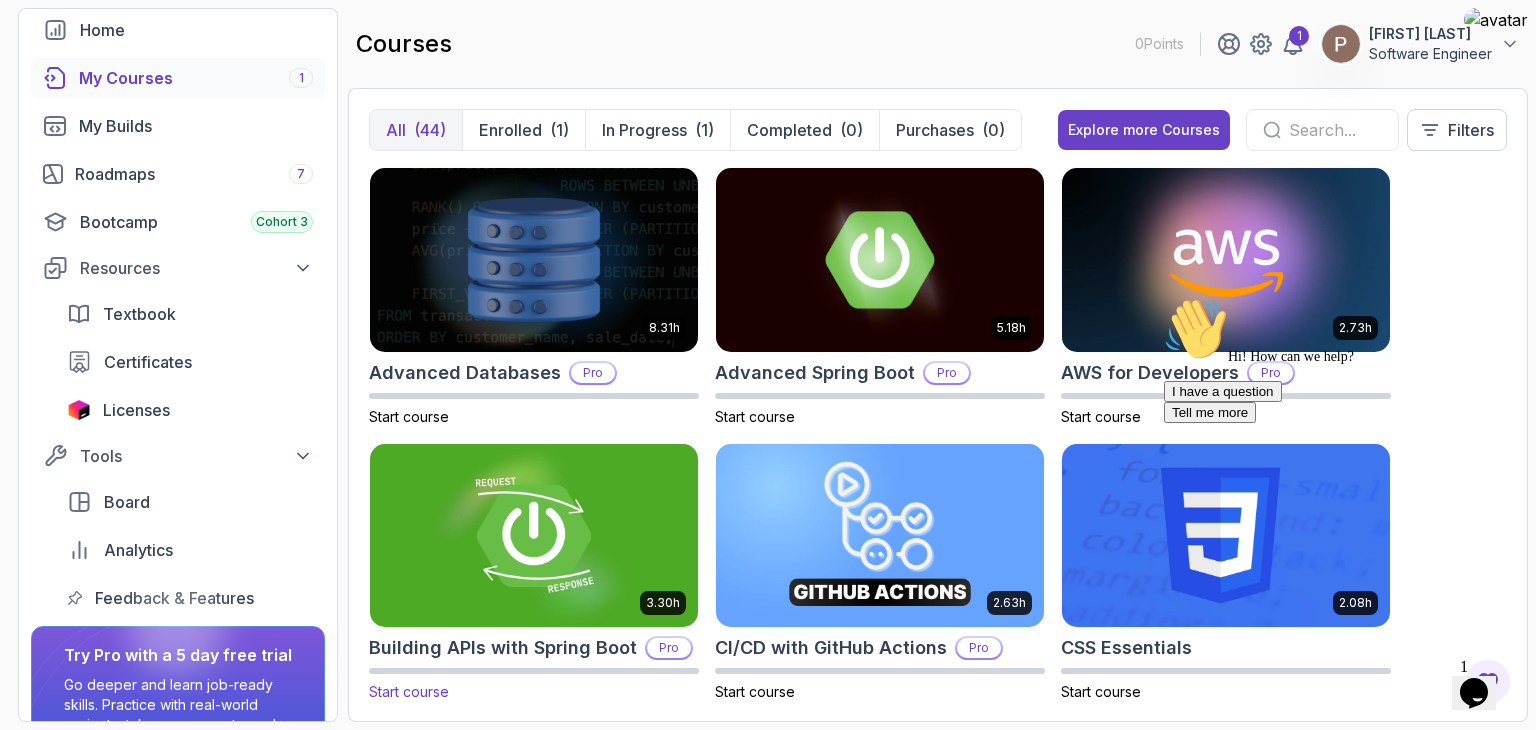 click at bounding box center (534, 535) 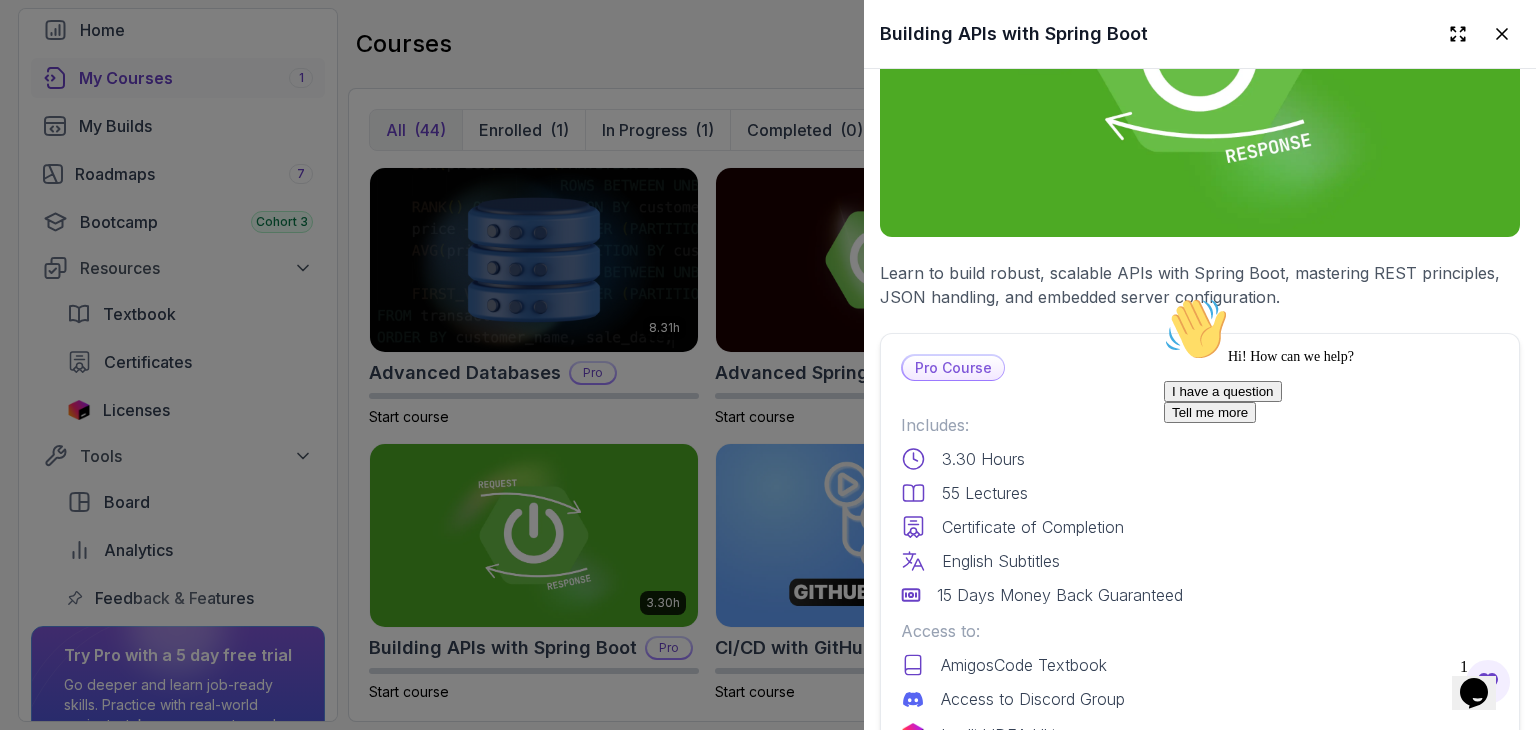 scroll, scrollTop: 100, scrollLeft: 0, axis: vertical 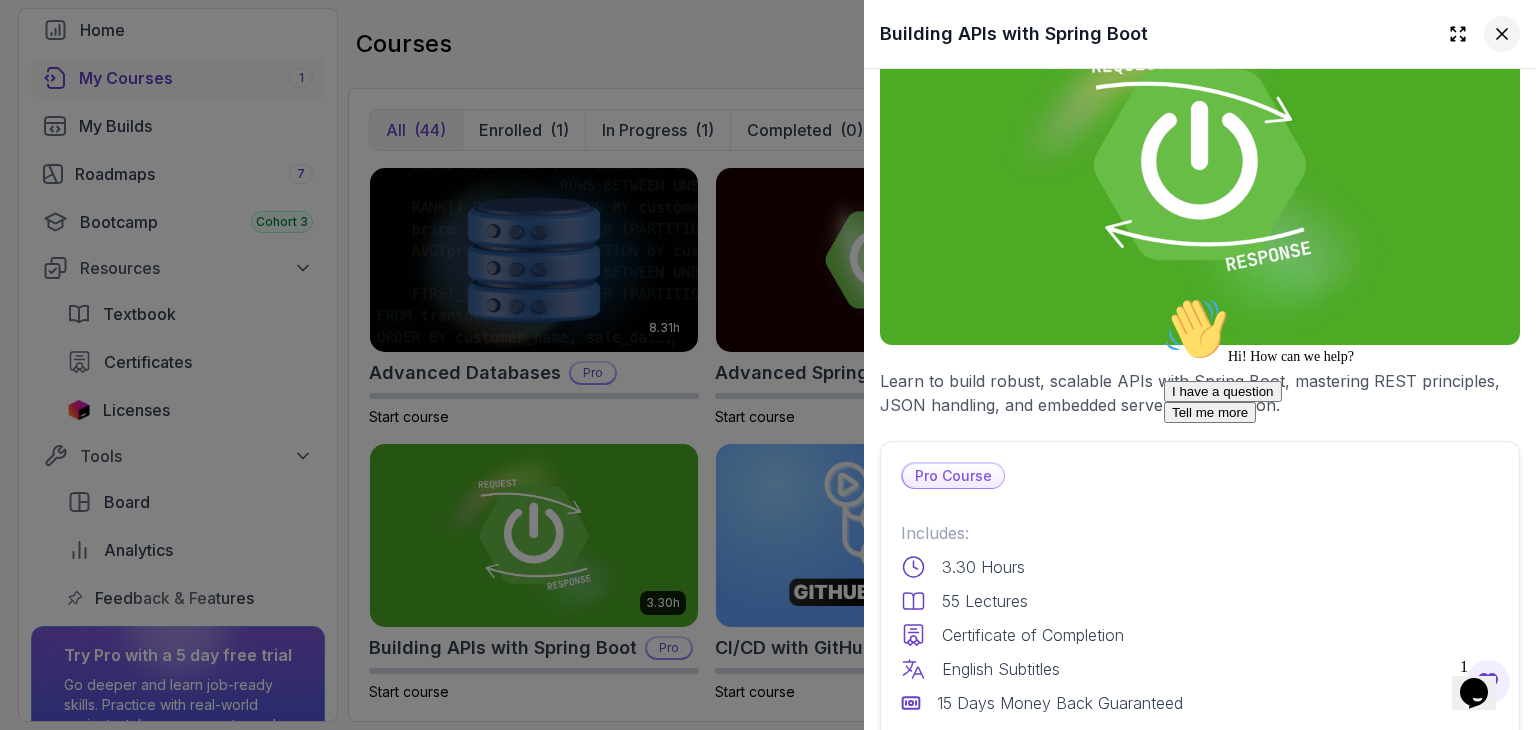 click 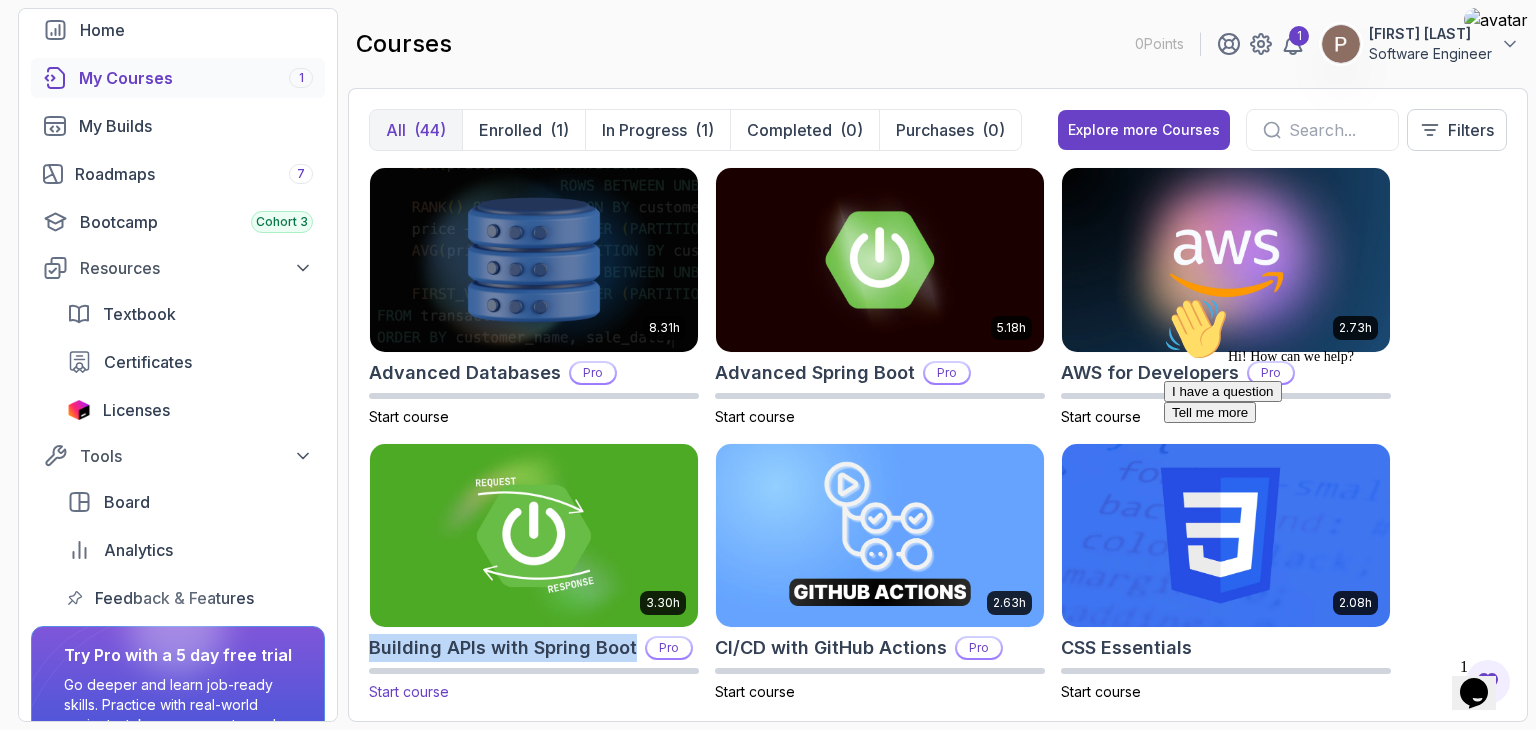 drag, startPoint x: 363, startPoint y: 639, endPoint x: 652, endPoint y: 643, distance: 289.02768 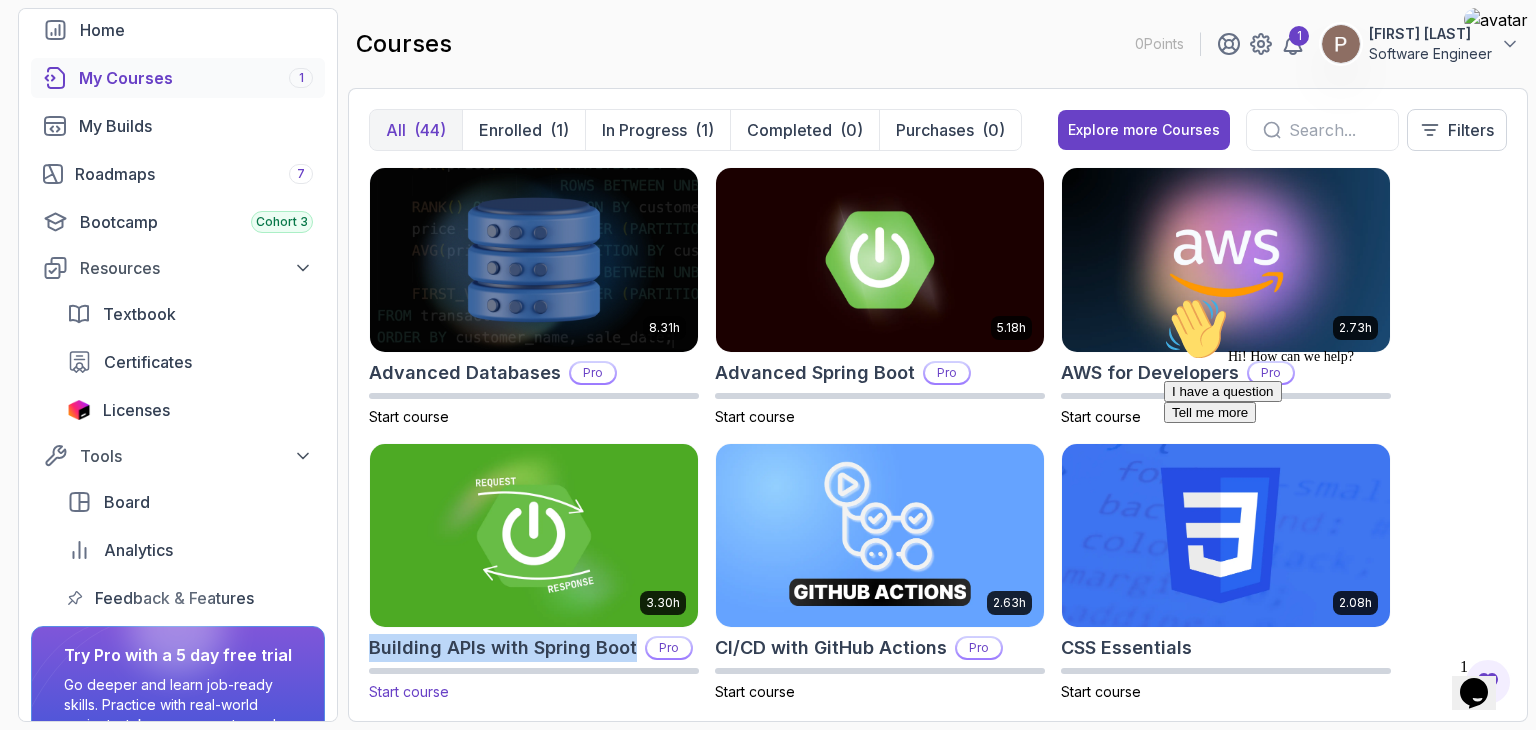 click at bounding box center (534, 535) 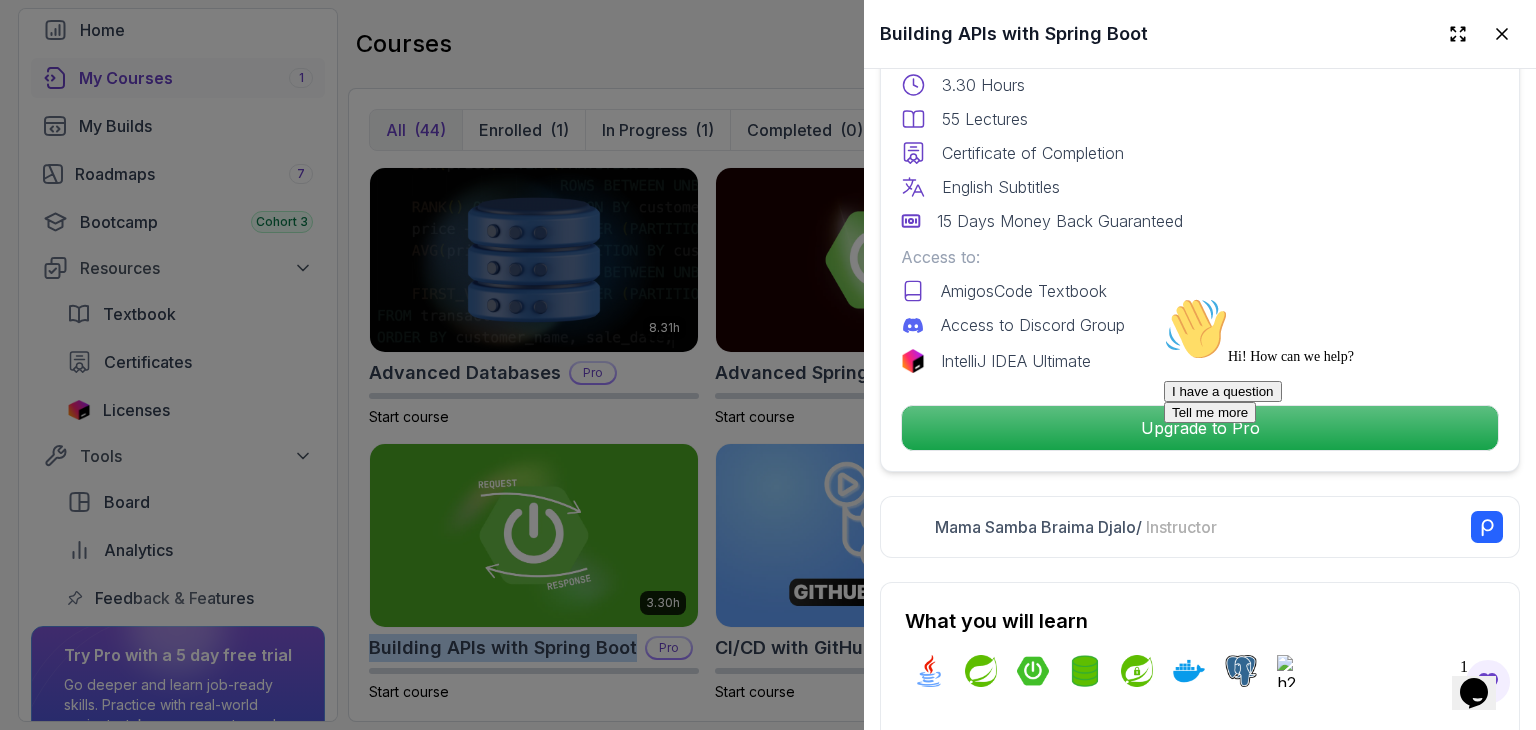scroll, scrollTop: 800, scrollLeft: 0, axis: vertical 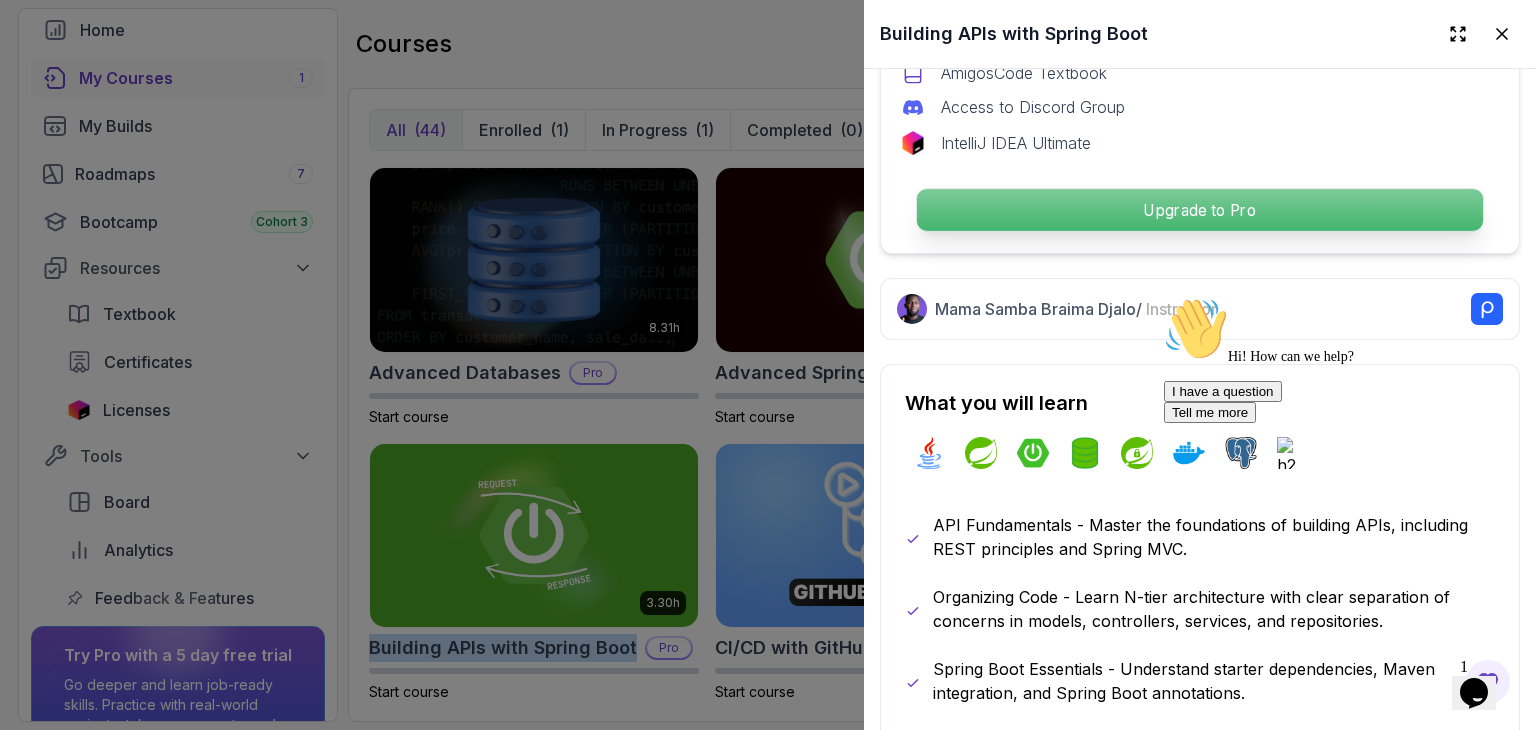 click on "Upgrade to Pro" at bounding box center (1200, 210) 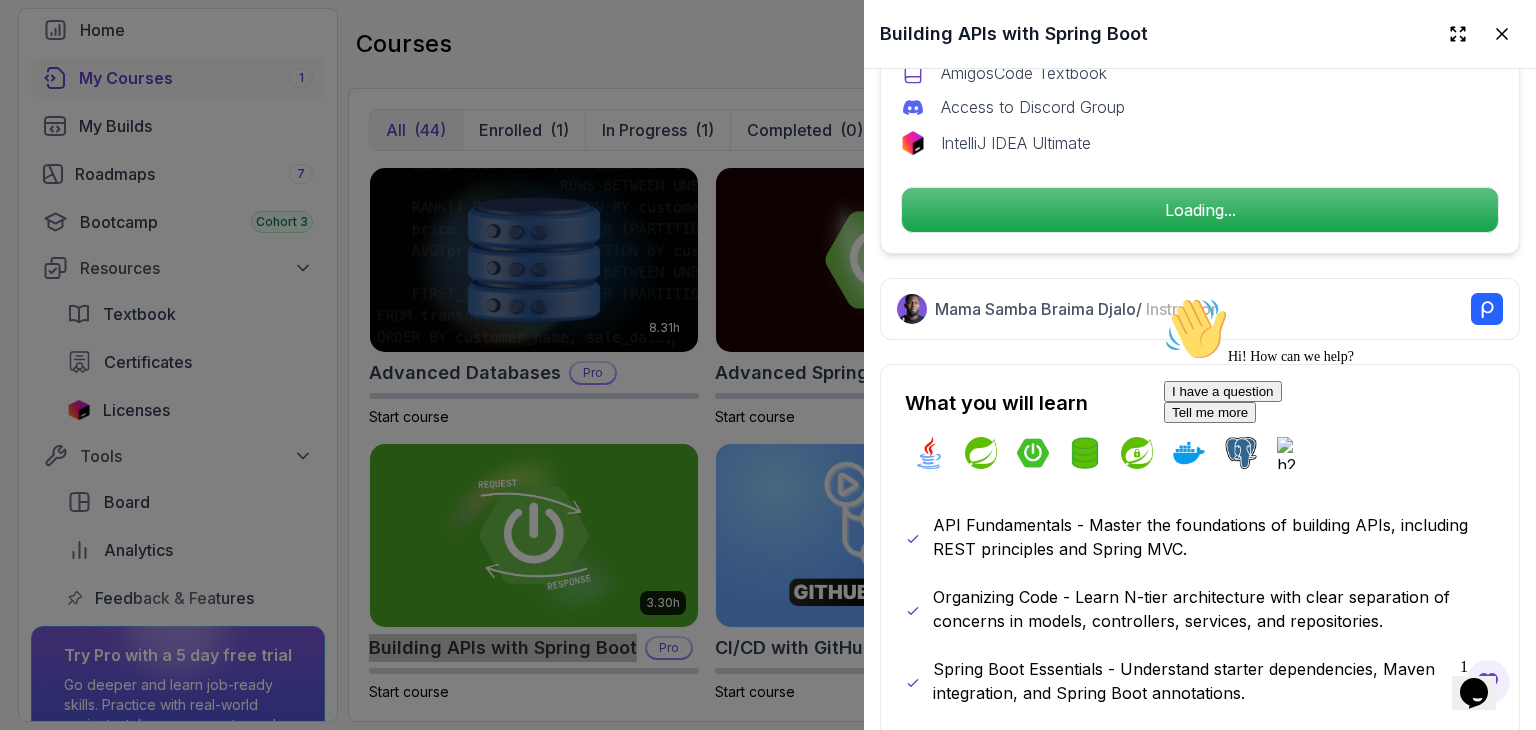 click at bounding box center (1164, 297) 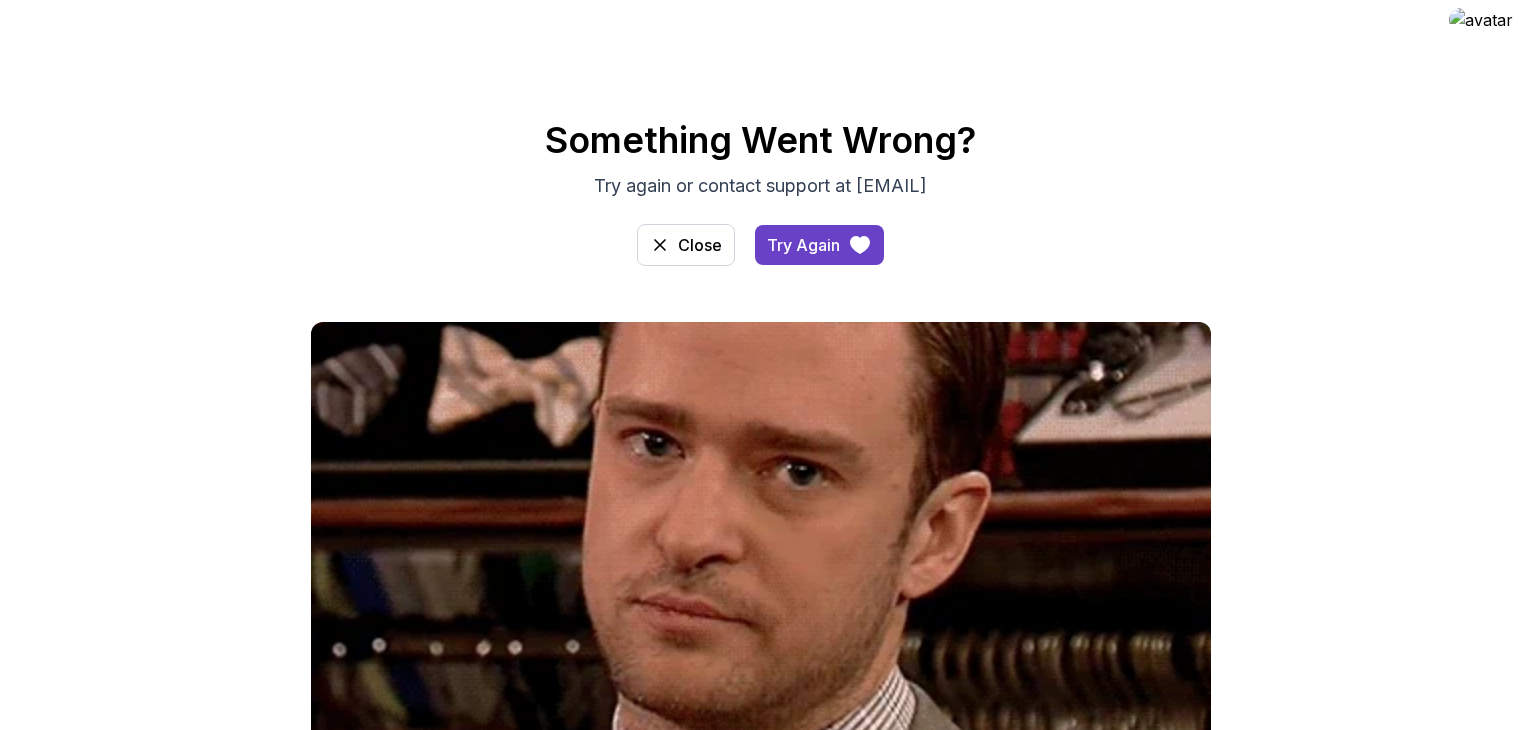 scroll, scrollTop: 0, scrollLeft: 0, axis: both 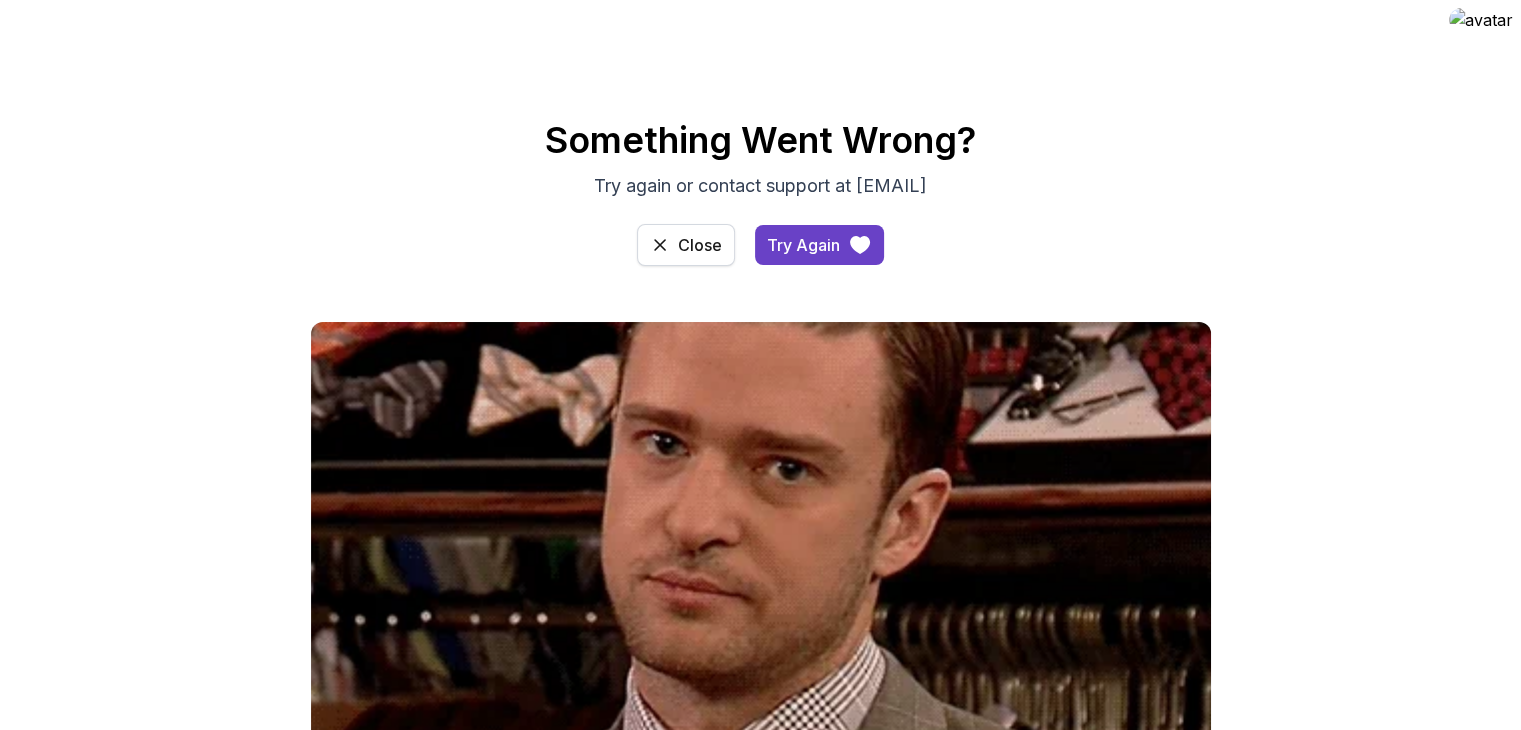 click on "Close" at bounding box center (686, 245) 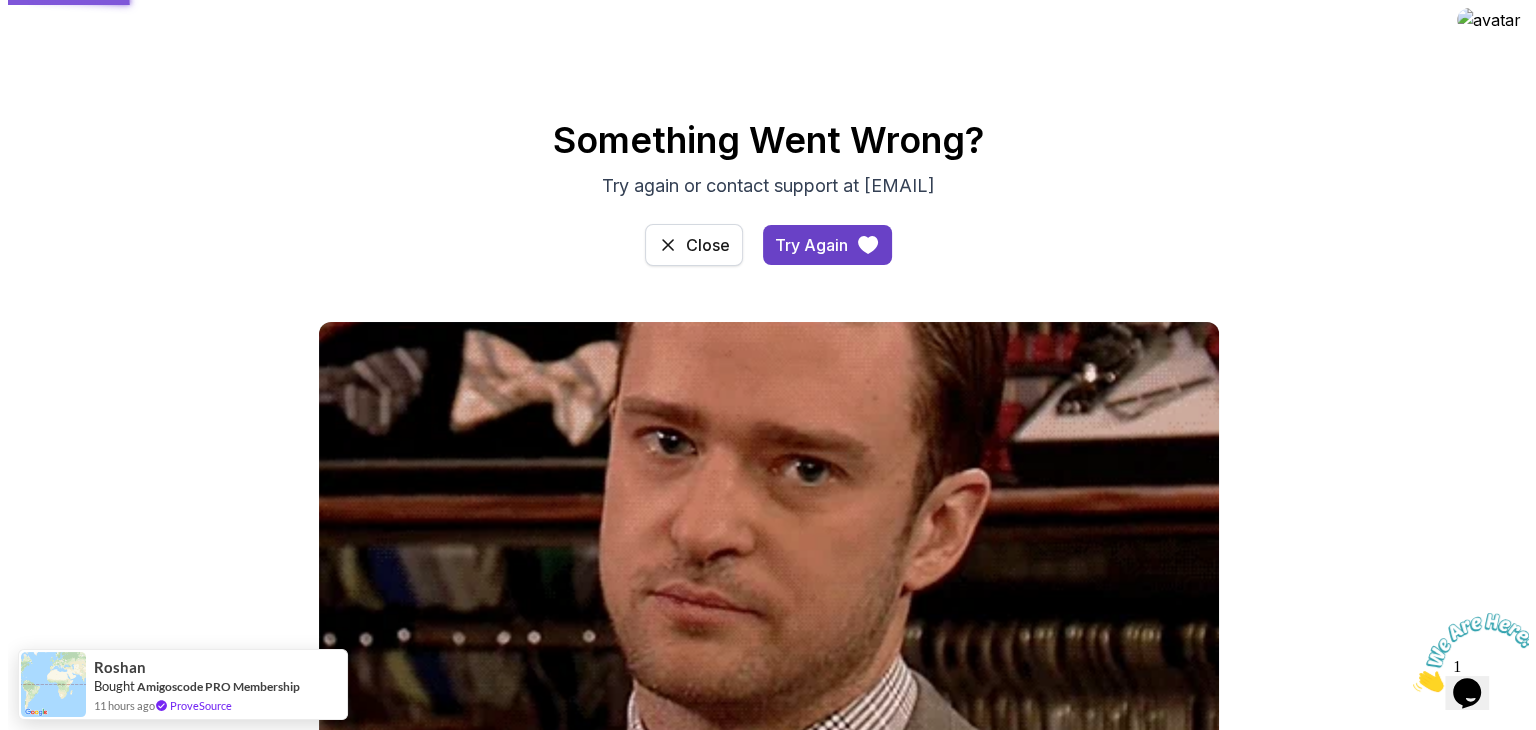 scroll, scrollTop: 0, scrollLeft: 0, axis: both 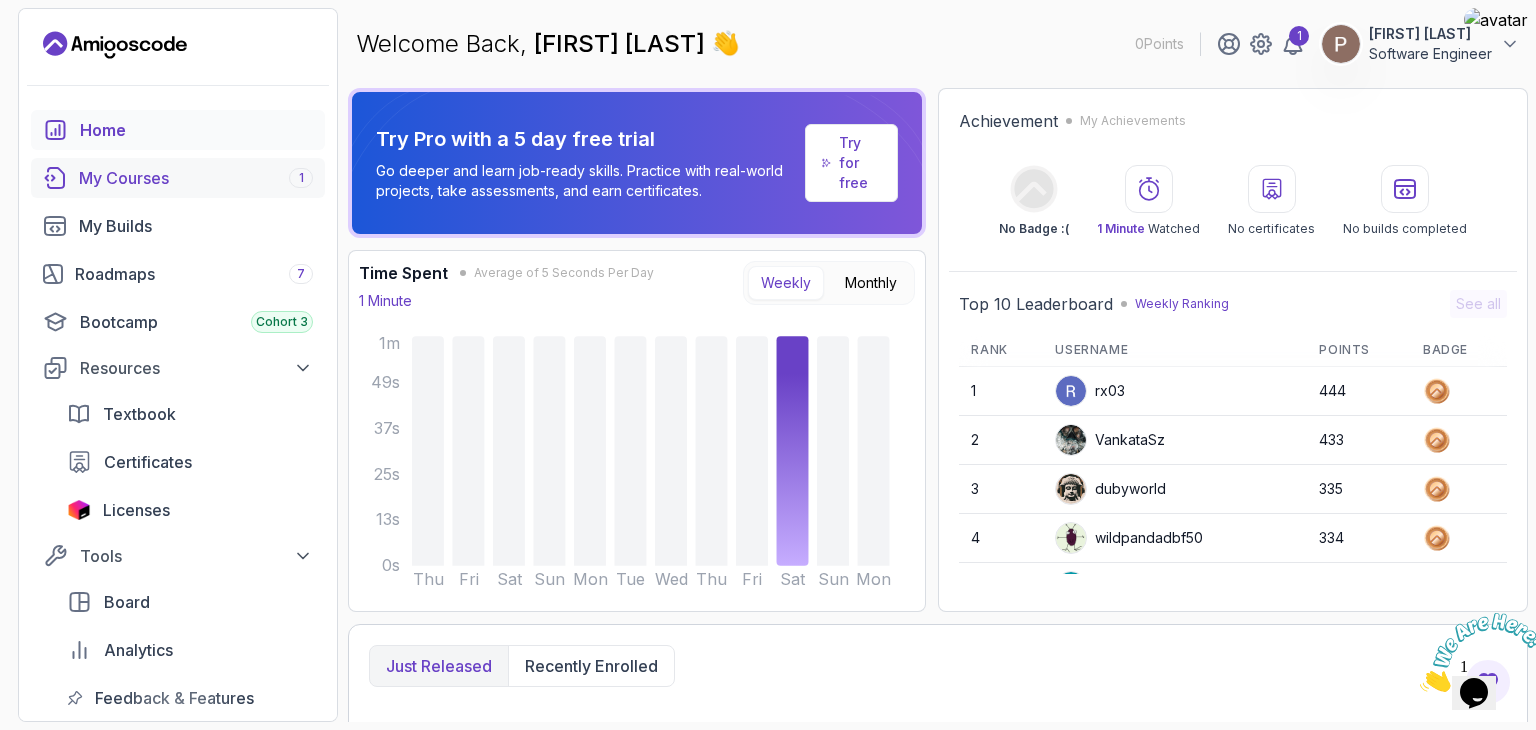 click on "My Courses 1" at bounding box center (196, 178) 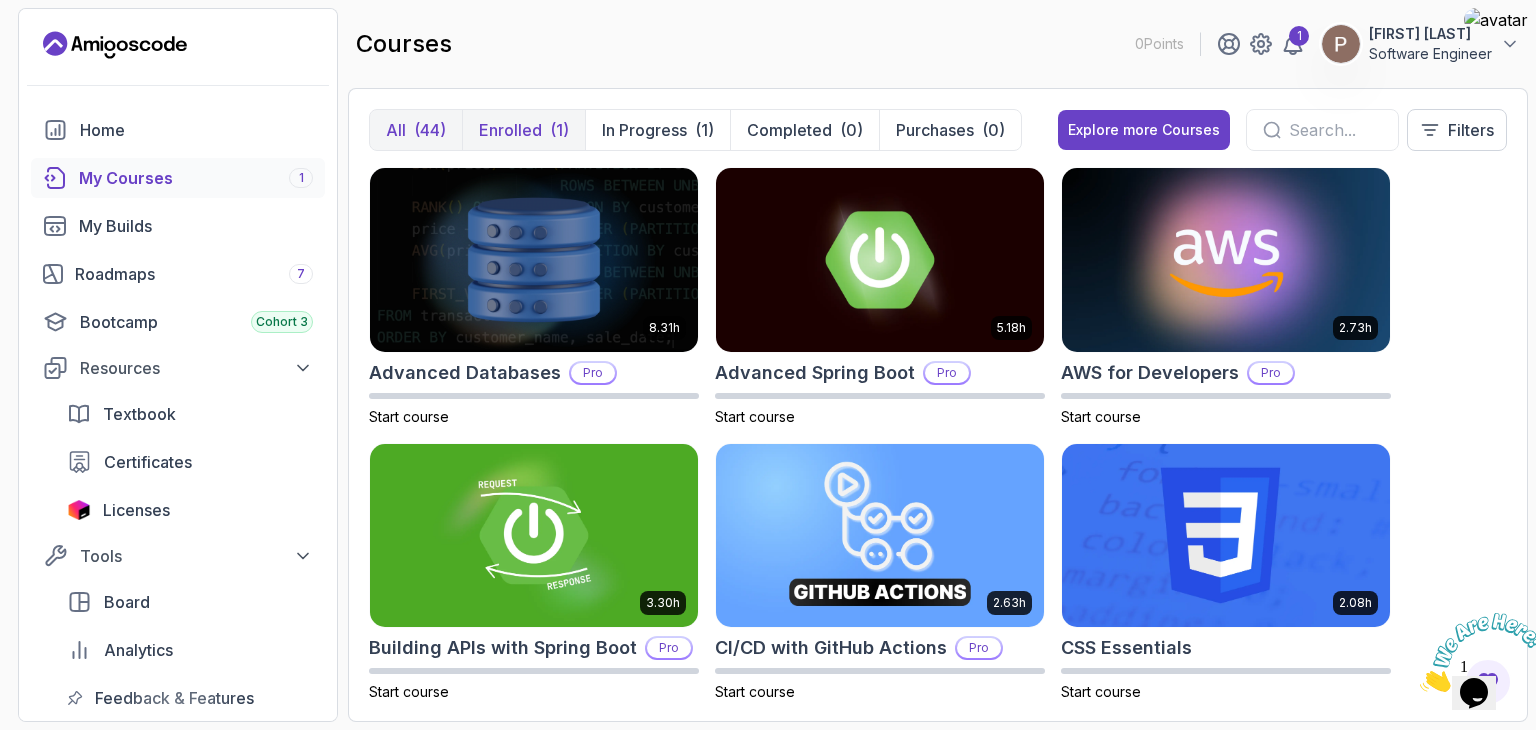 click on "Enrolled" at bounding box center (510, 130) 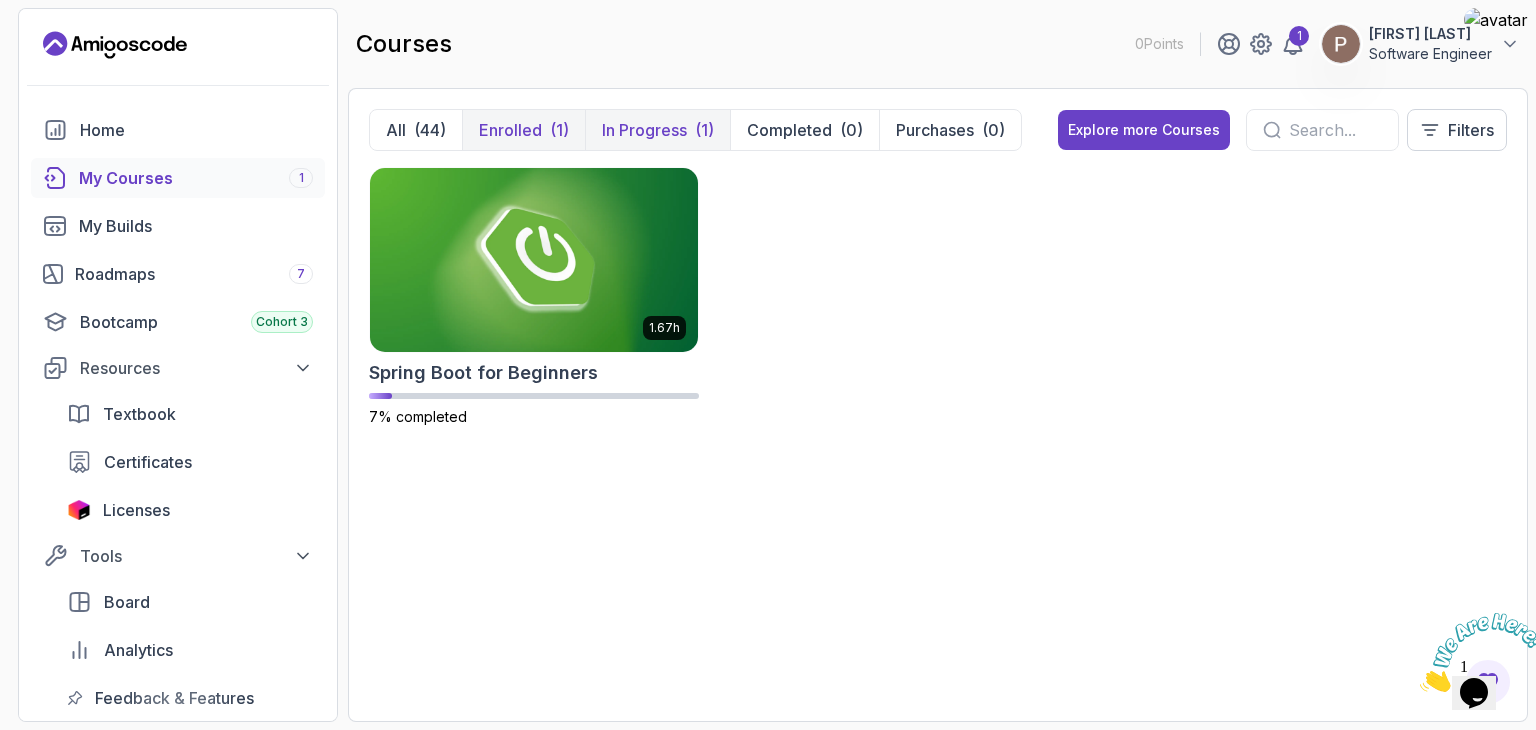 click on "In Progress" at bounding box center [644, 130] 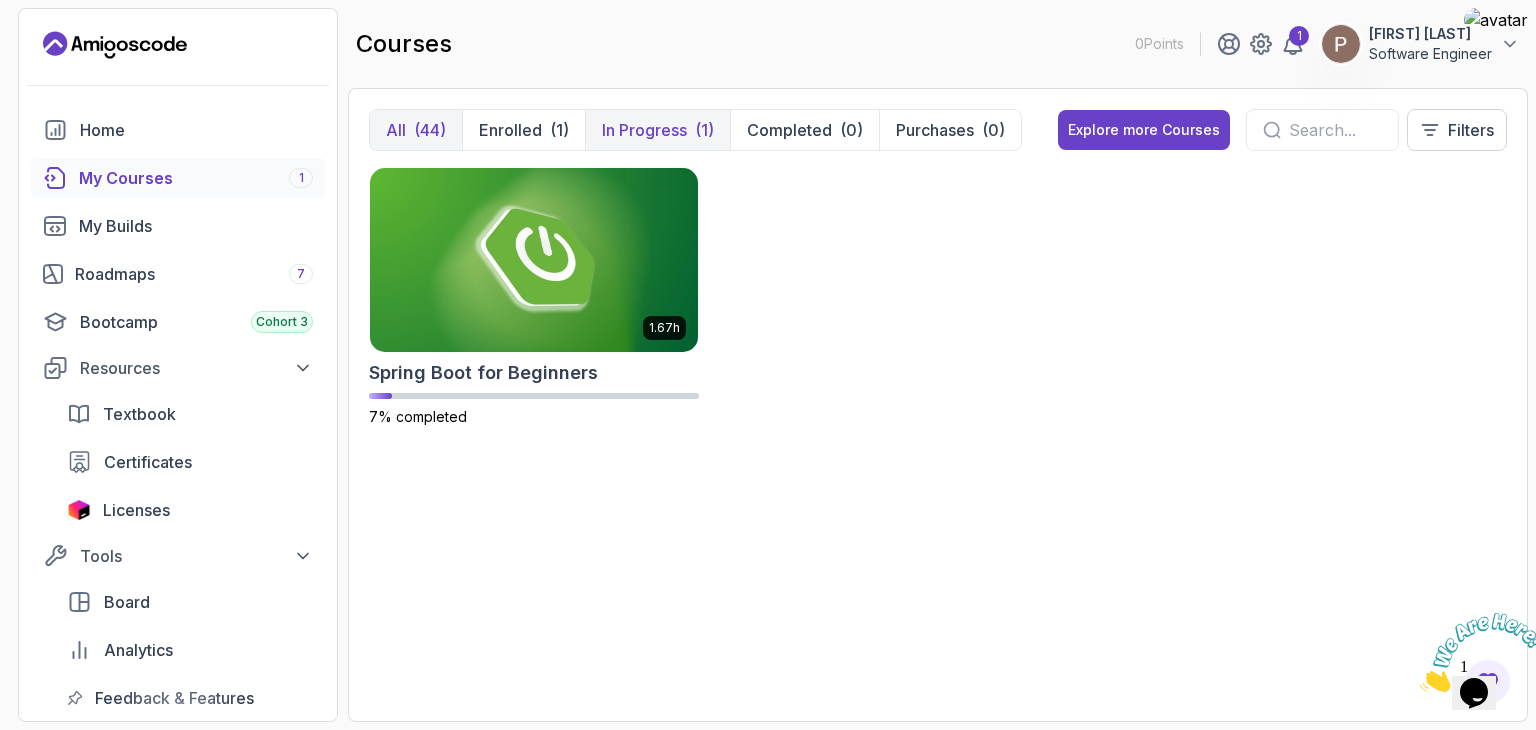 click on "All" at bounding box center [396, 130] 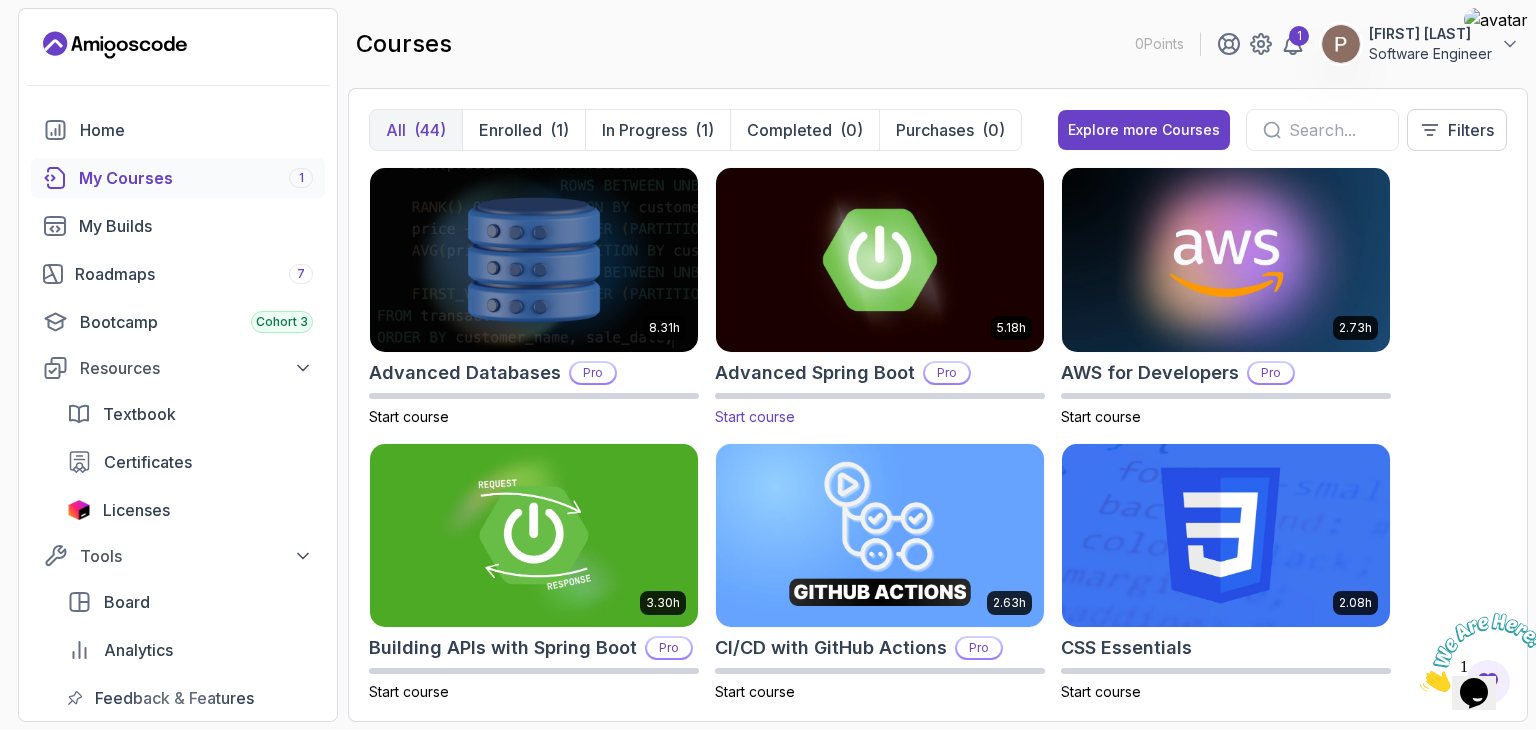 click at bounding box center [880, 259] 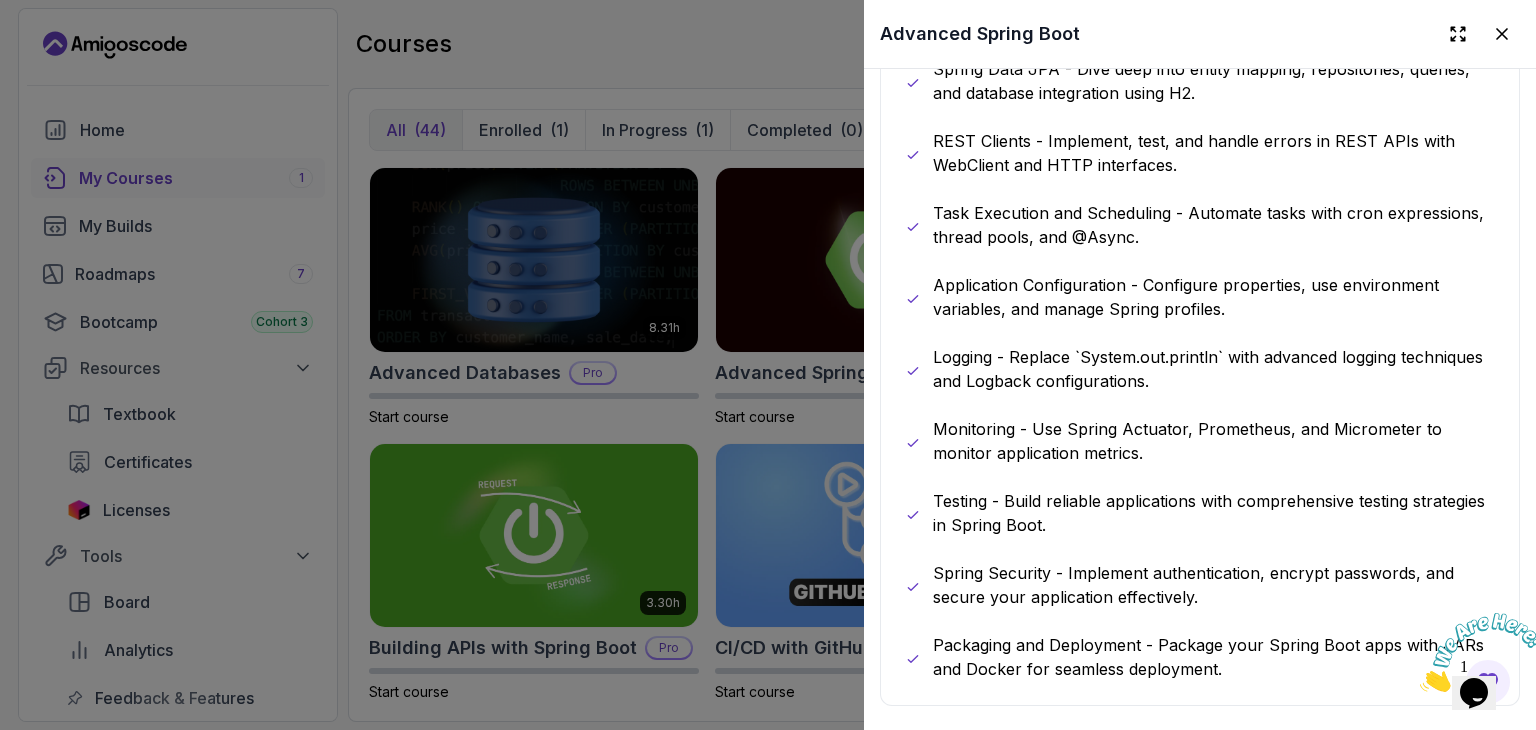 scroll, scrollTop: 1600, scrollLeft: 0, axis: vertical 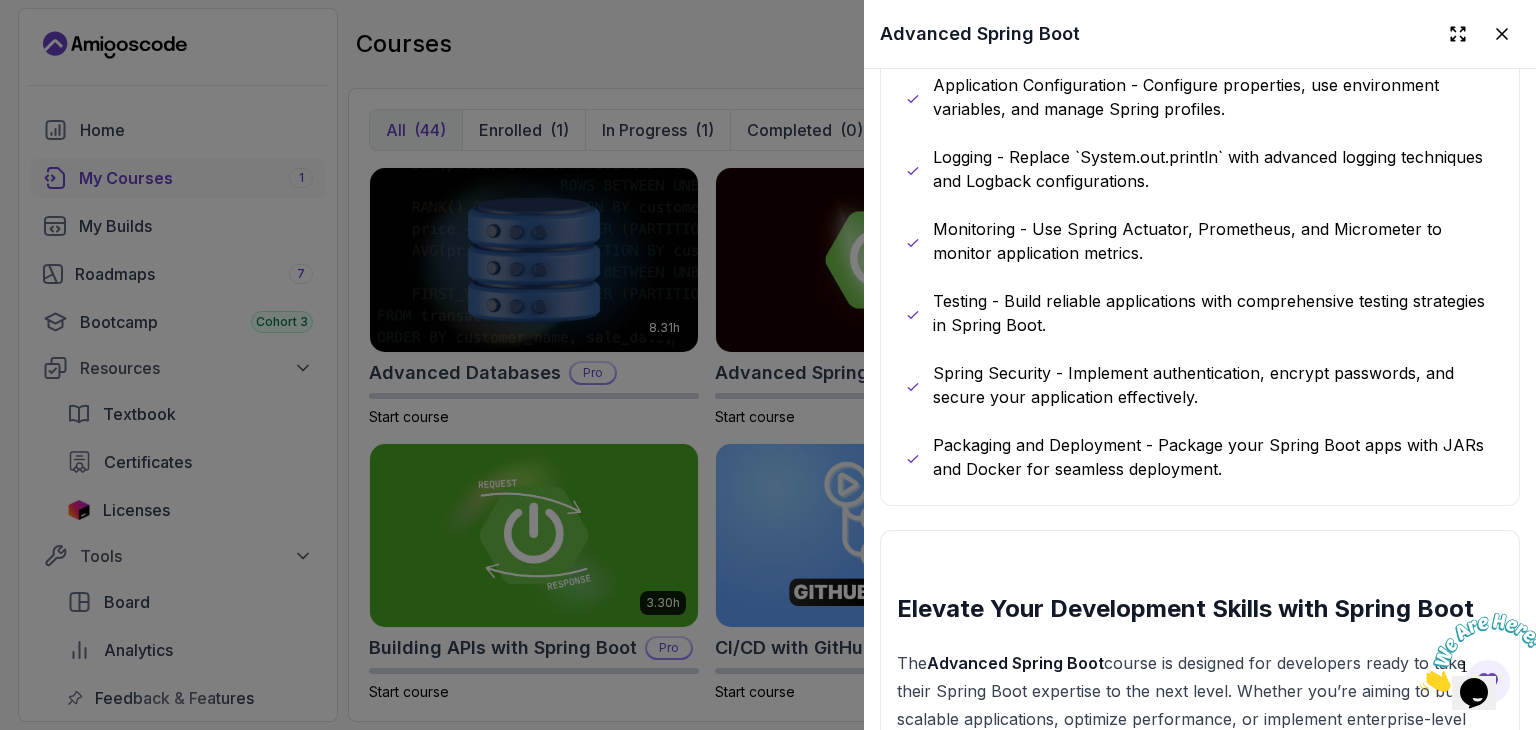 click at bounding box center (768, 365) 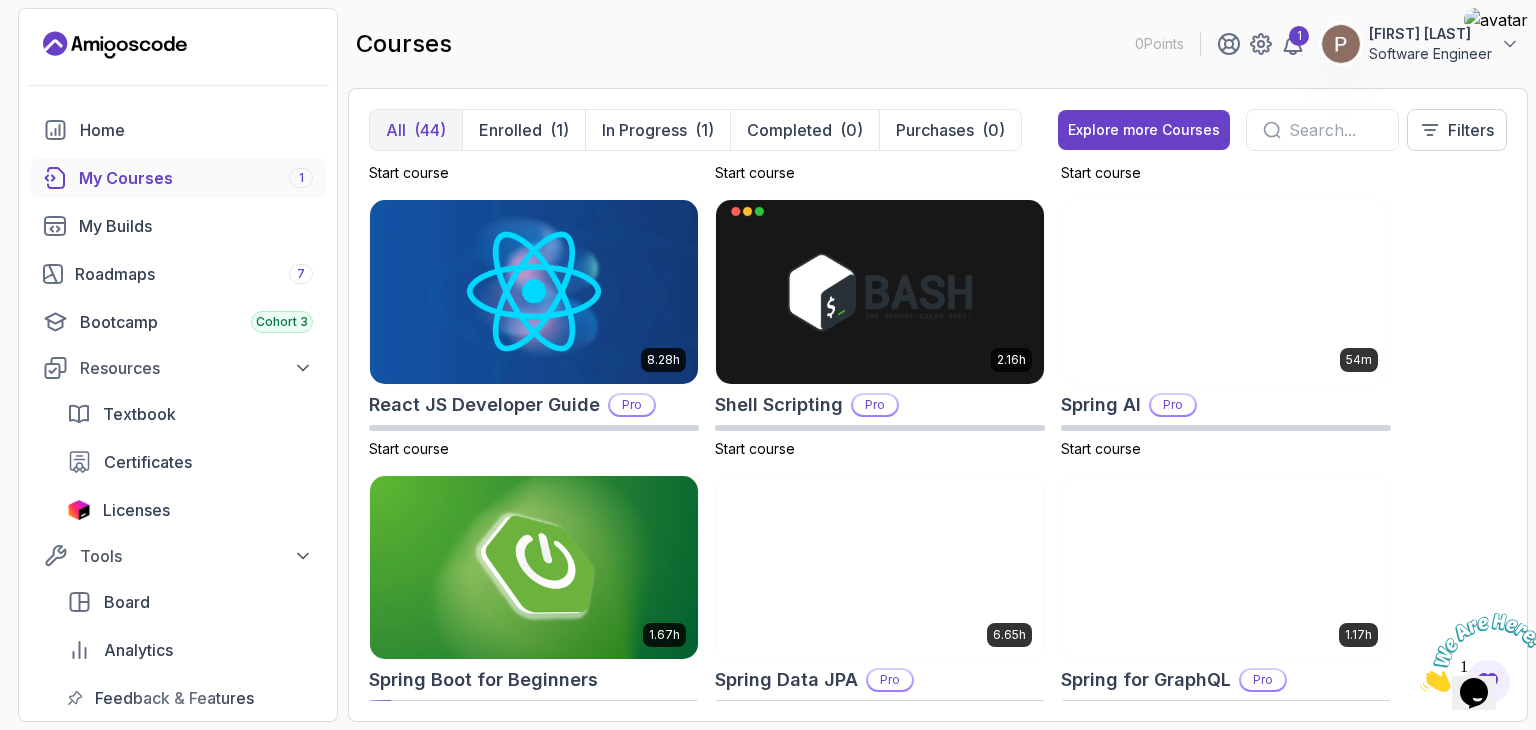 scroll, scrollTop: 3300, scrollLeft: 0, axis: vertical 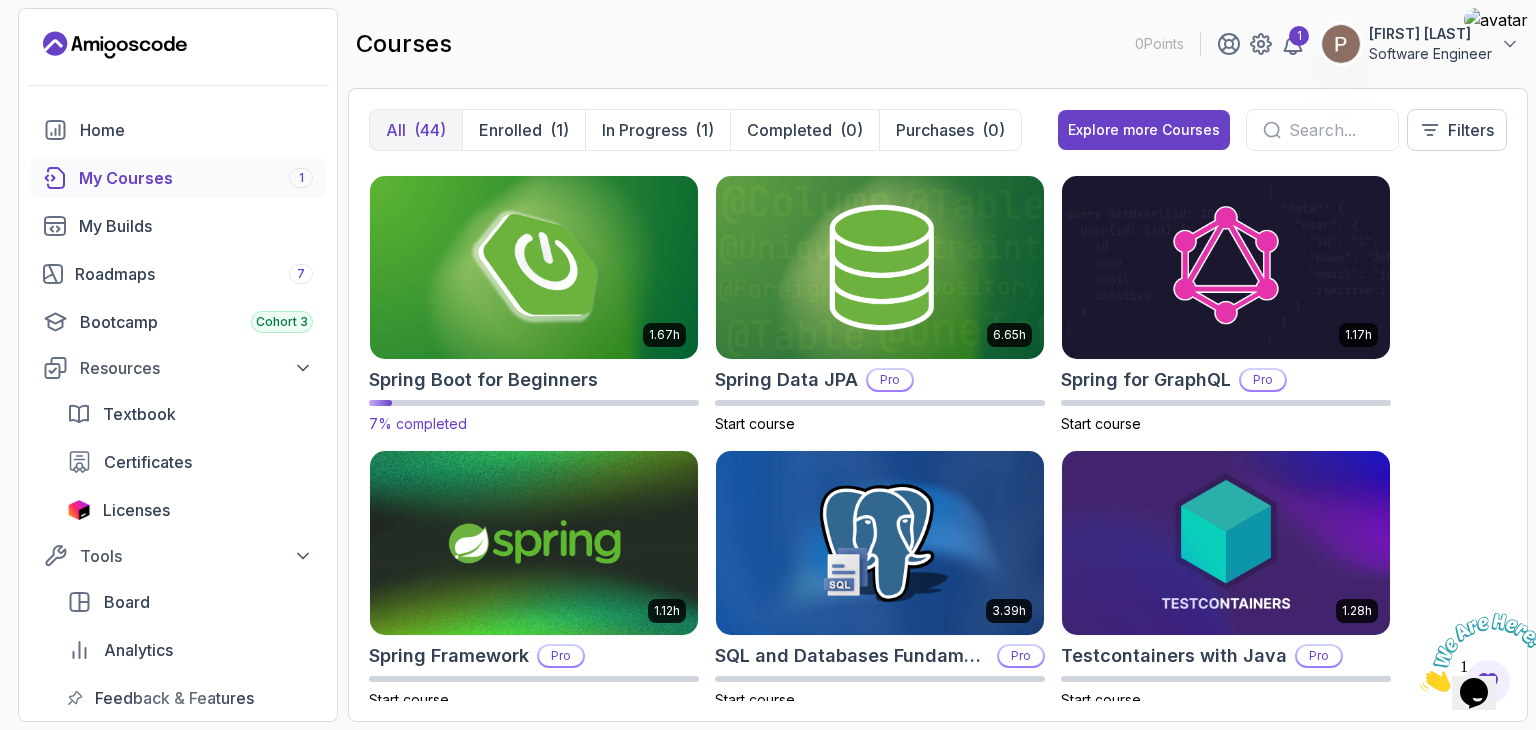 click at bounding box center (534, 267) 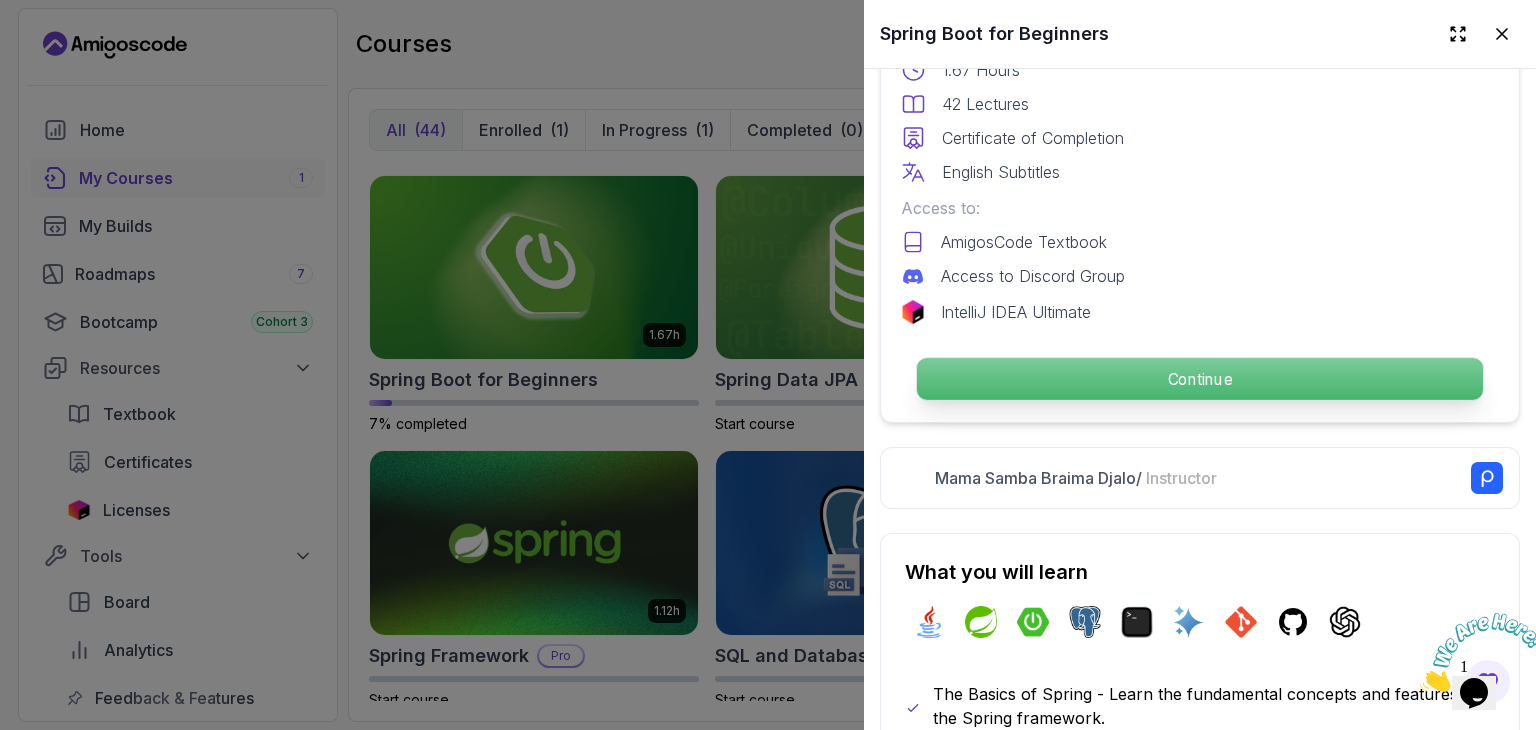 scroll, scrollTop: 1100, scrollLeft: 0, axis: vertical 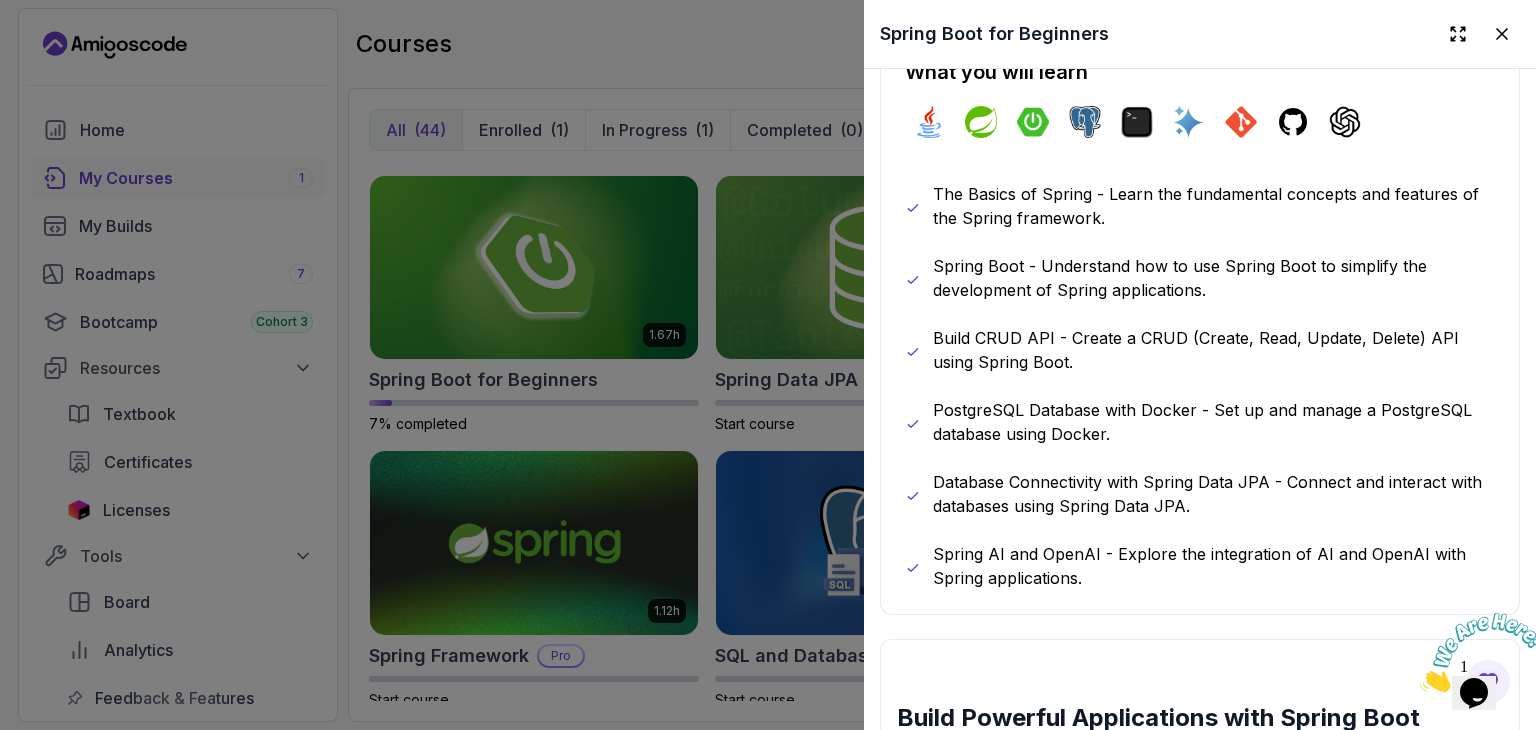 click at bounding box center (768, 365) 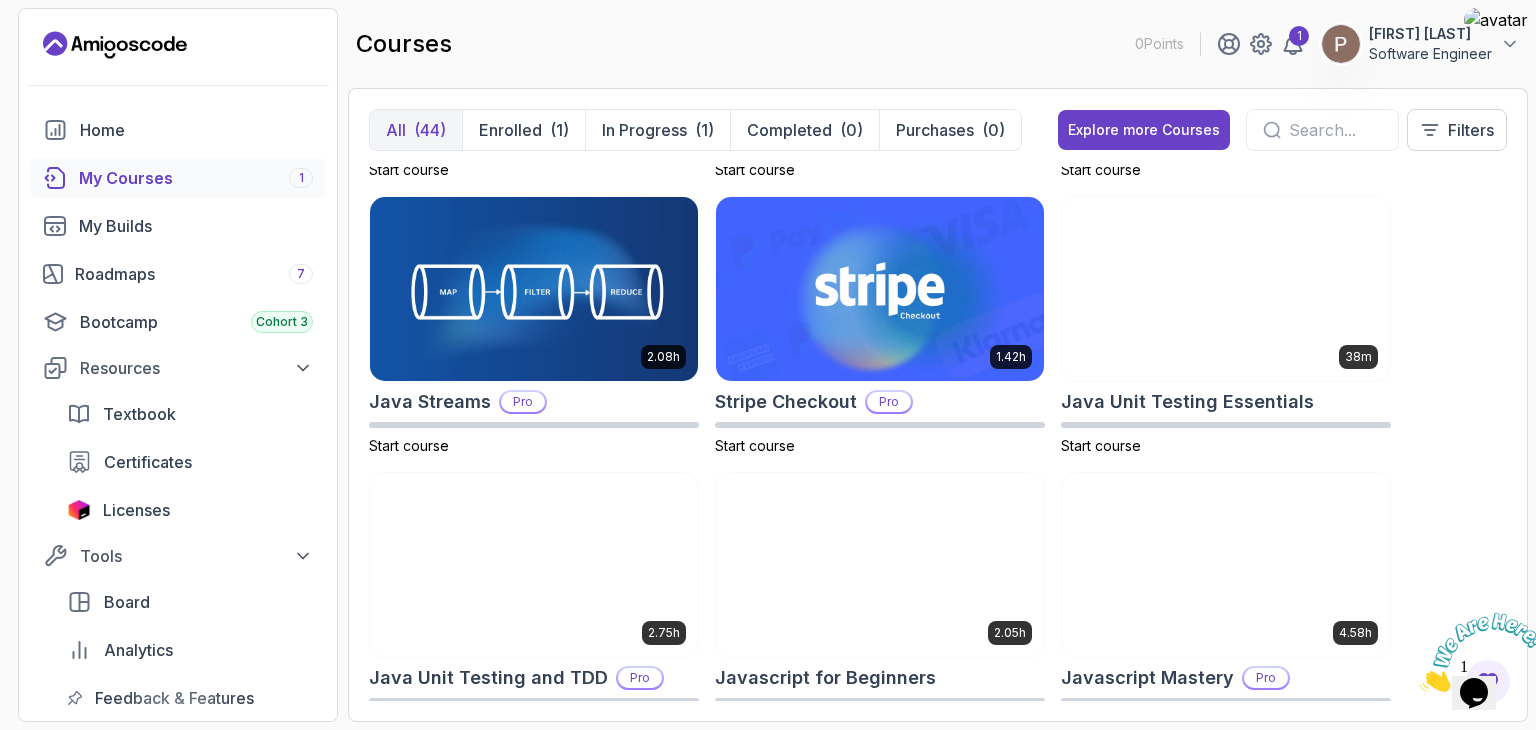 scroll, scrollTop: 1300, scrollLeft: 0, axis: vertical 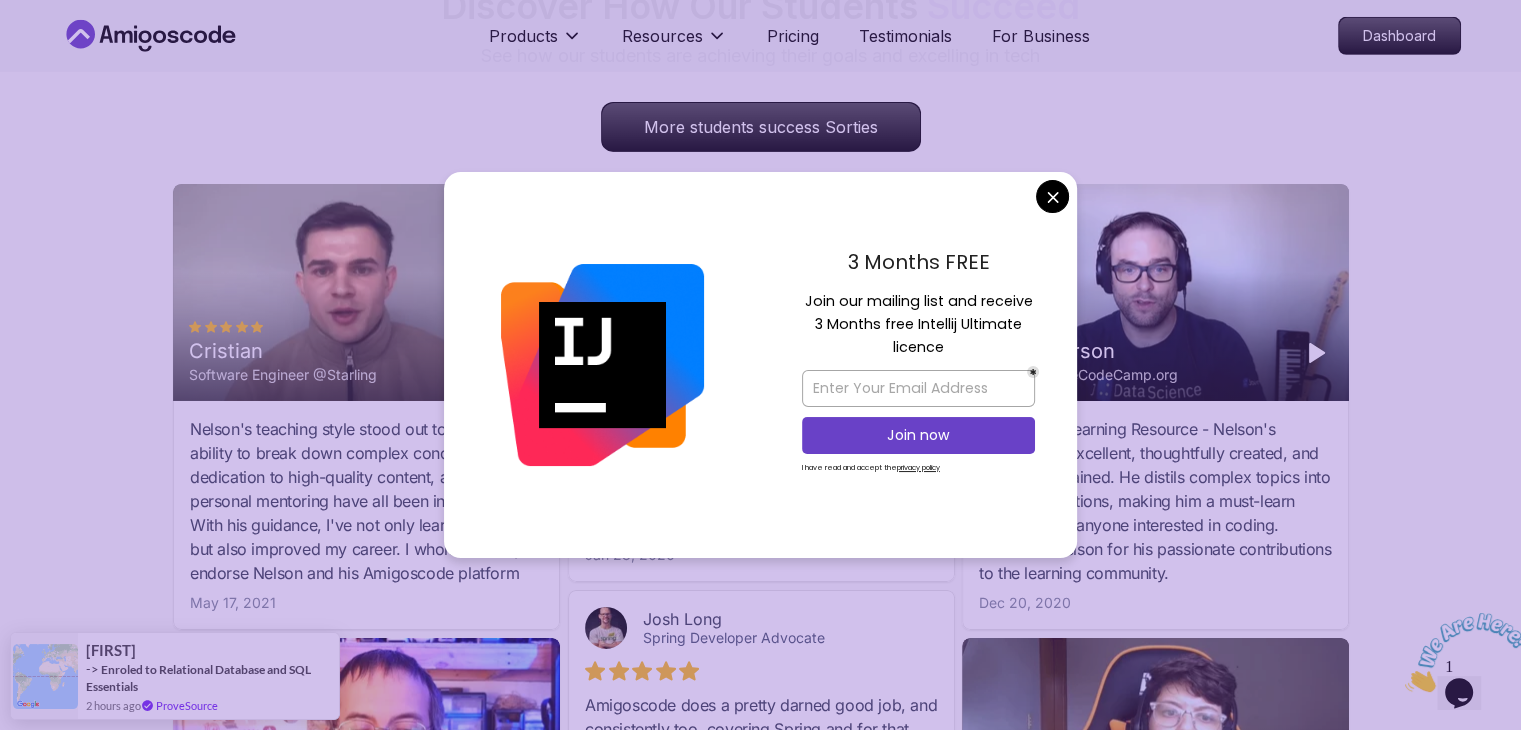 click on "Products Resources Pricing Testimonials For Business Dashboard Products Resources Pricing Testimonials For Business Dashboard All Courses Learn Java, Spring Boot, DevOps & More with Amigoscode Premium Courses Master in-demand skills like Java, Spring Boot, DevOps, React, and more through hands-on, expert-led courses. Advance your software development career with real-world projects and practical learning. Filters Filters Type Course Build Price Pro Free Instructors Nelson Djalo Richard Abz Duration 0-1 Hour 1-3 Hours +3 Hours Track Front End Back End Dev Ops Full Stack Level Junior Mid-level Senior 6.00h Linux Fundamentals Pro Learn the fundamentals of Linux and how to use the command line 5.18h Advanced Spring Boot Pro Dive deep into Spring Boot with our advanced course, designed to take your skills from intermediate to expert level. 3.30h Building APIs with Spring Boot Pro Learn to build robust, scalable APIs with Spring Boot, mastering REST principles, JSON handling, and embedded server configuration. NEW" at bounding box center (760, -1625) 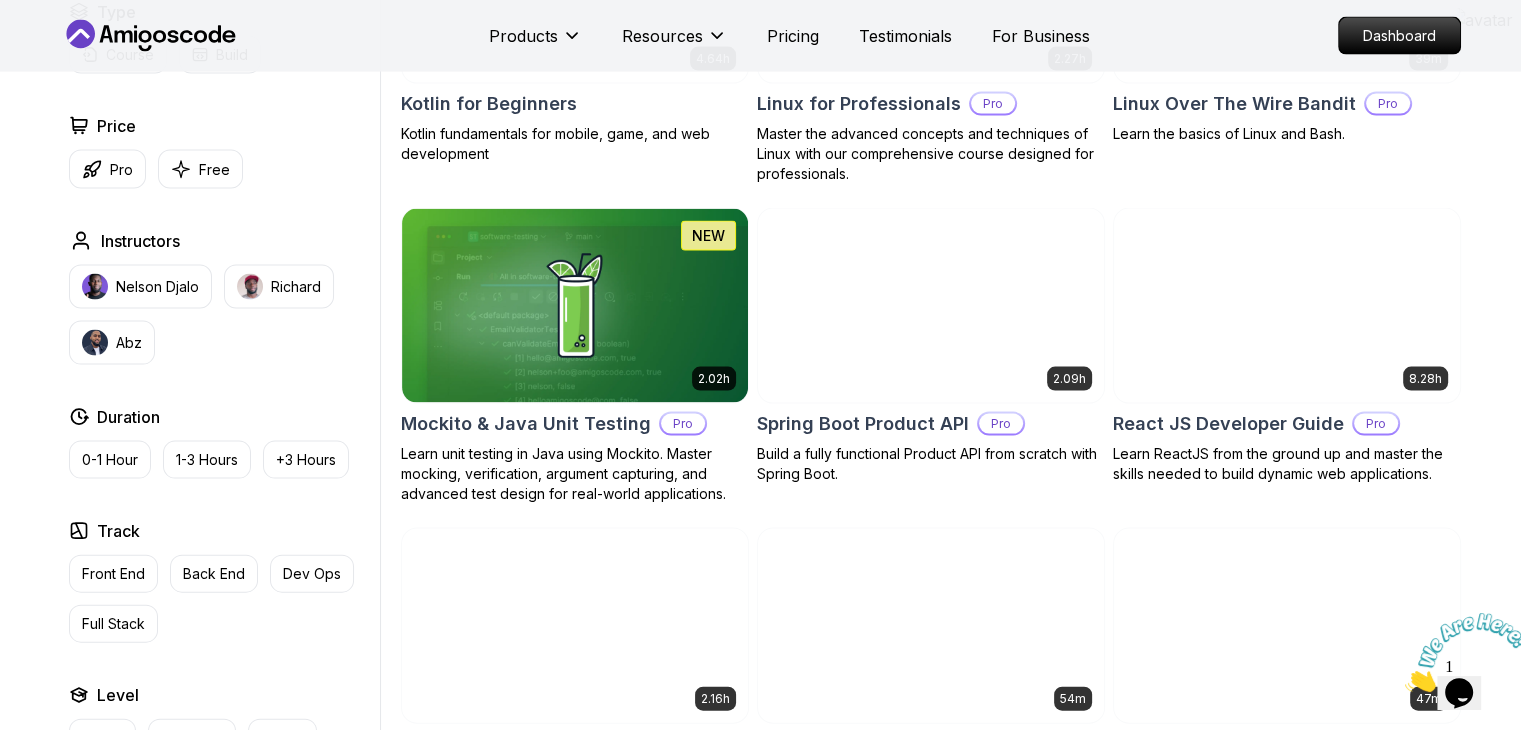 scroll, scrollTop: 4100, scrollLeft: 0, axis: vertical 